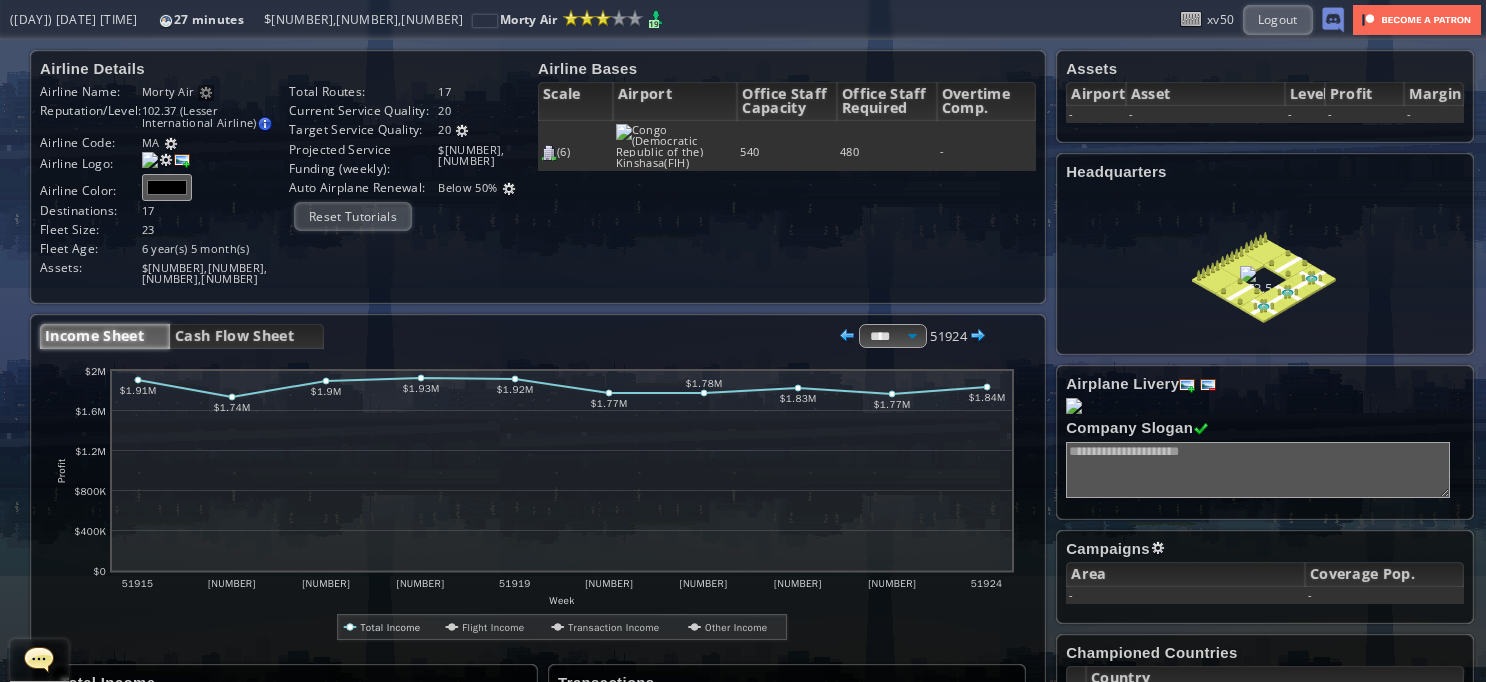 scroll, scrollTop: 0, scrollLeft: 0, axis: both 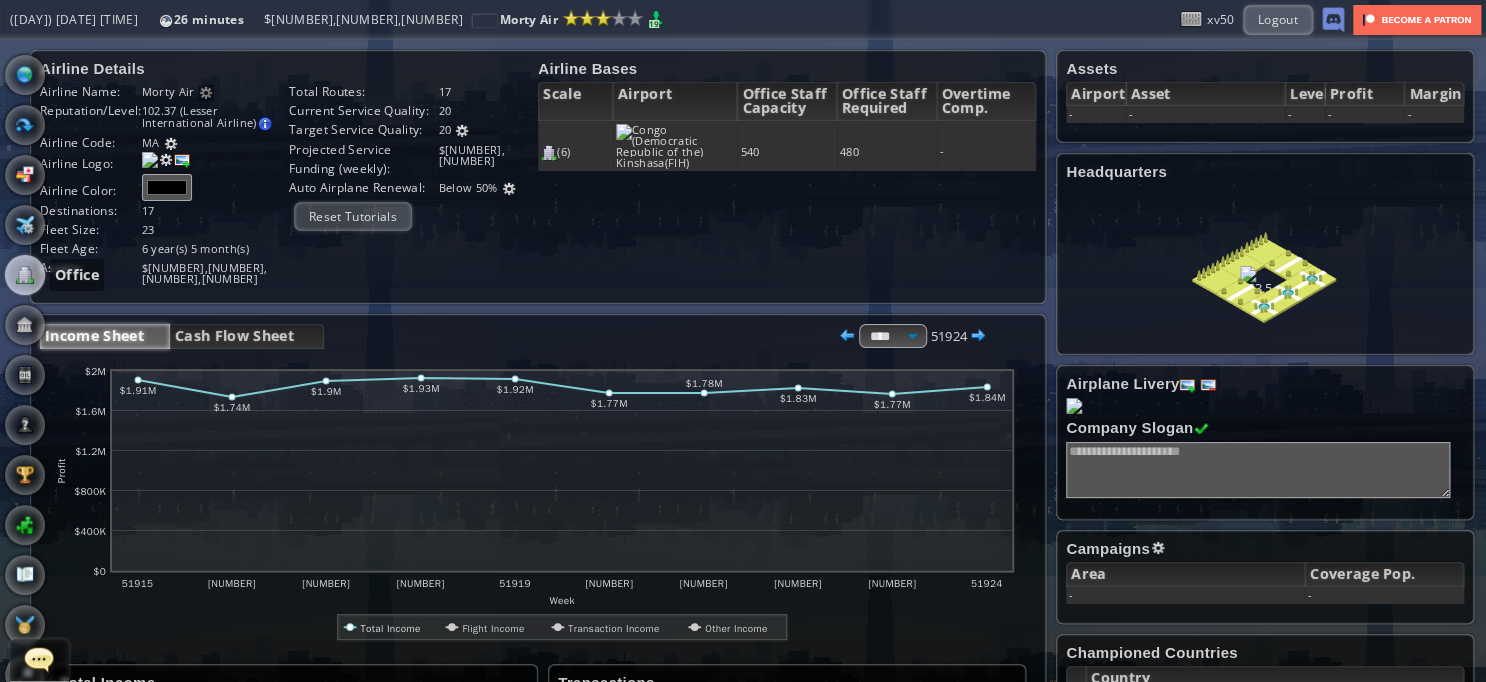 click at bounding box center (25, 275) 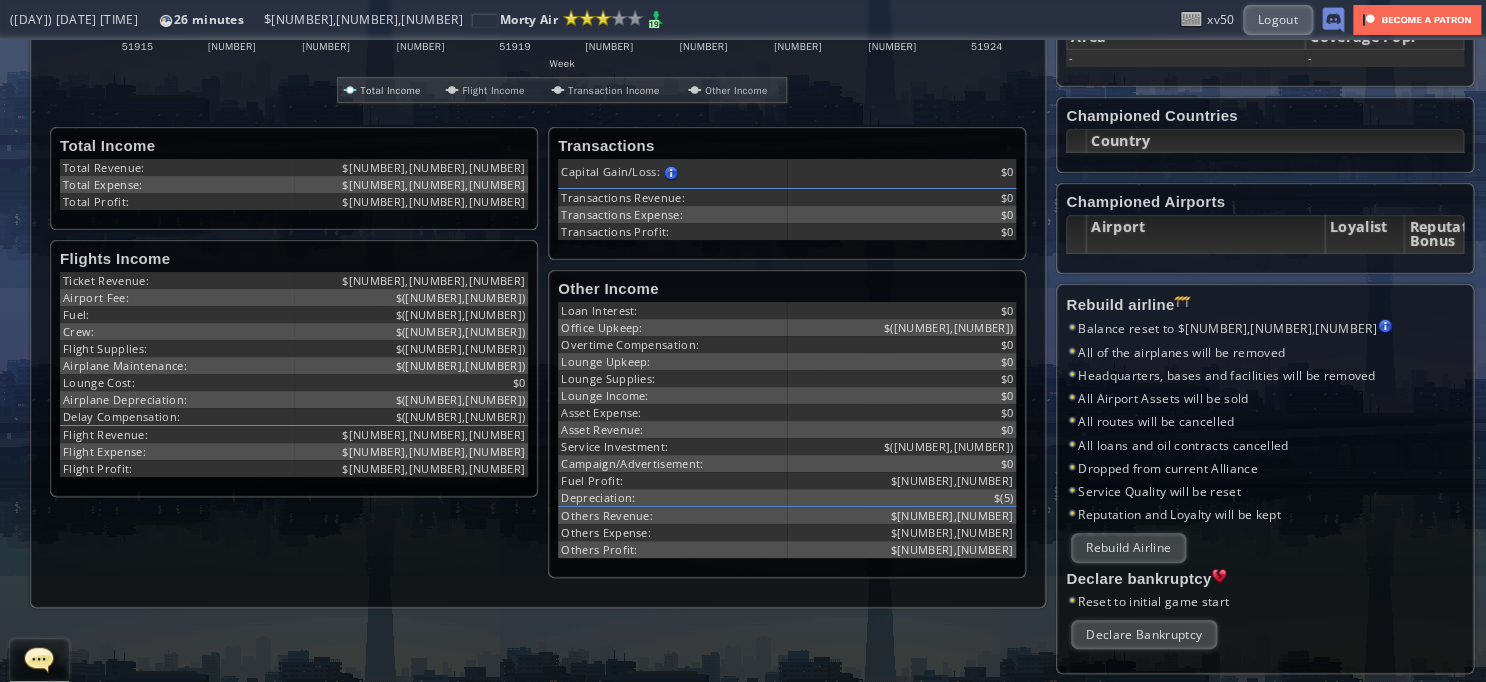 scroll, scrollTop: 532, scrollLeft: 0, axis: vertical 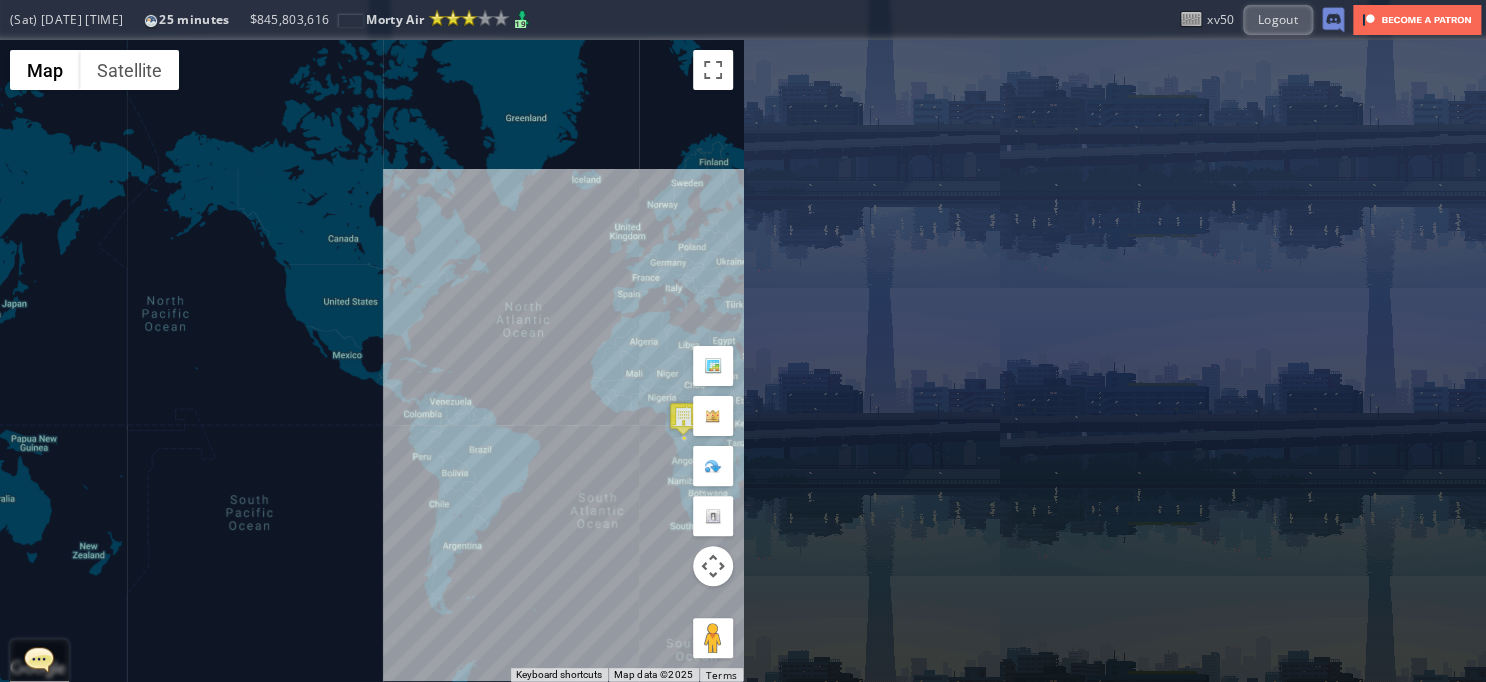 drag, startPoint x: 618, startPoint y: 296, endPoint x: 283, endPoint y: 304, distance: 335.09552 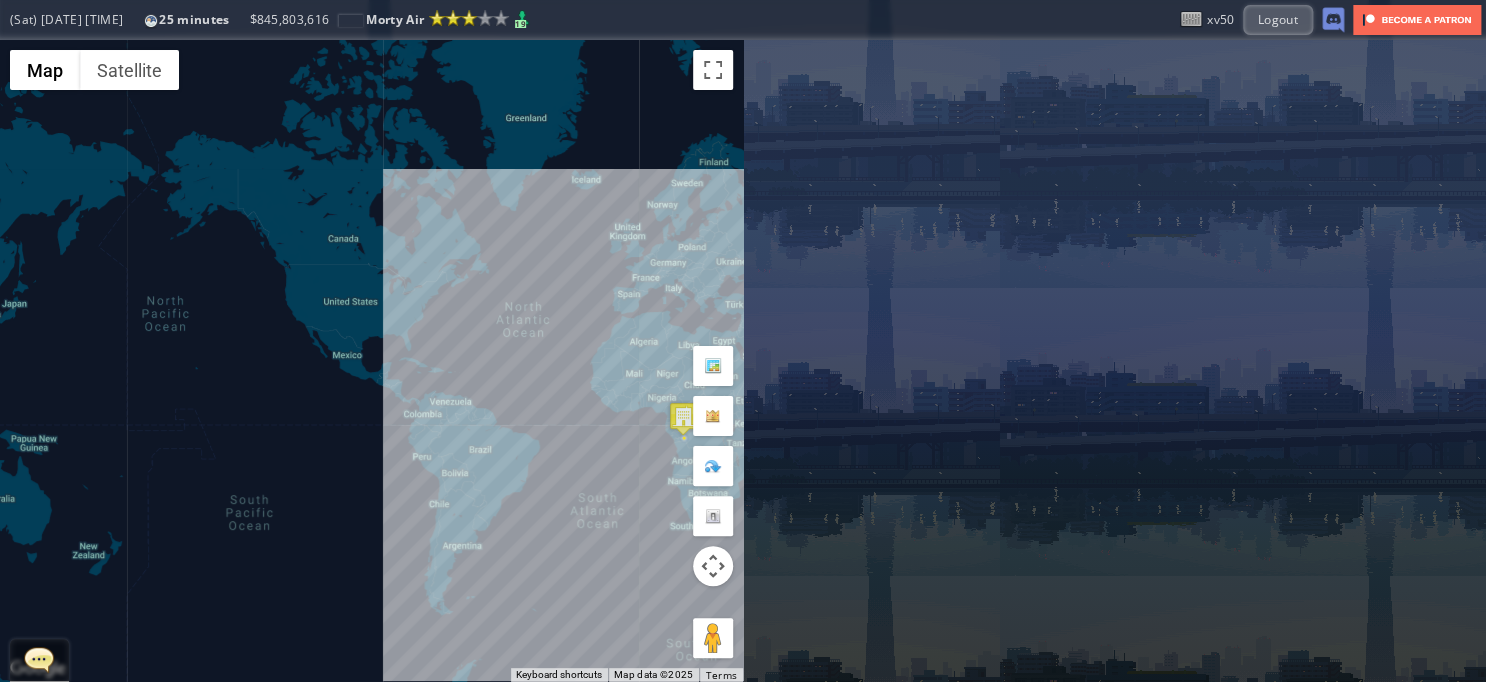 click on "To navigate, press the arrow keys." at bounding box center (371, 361) 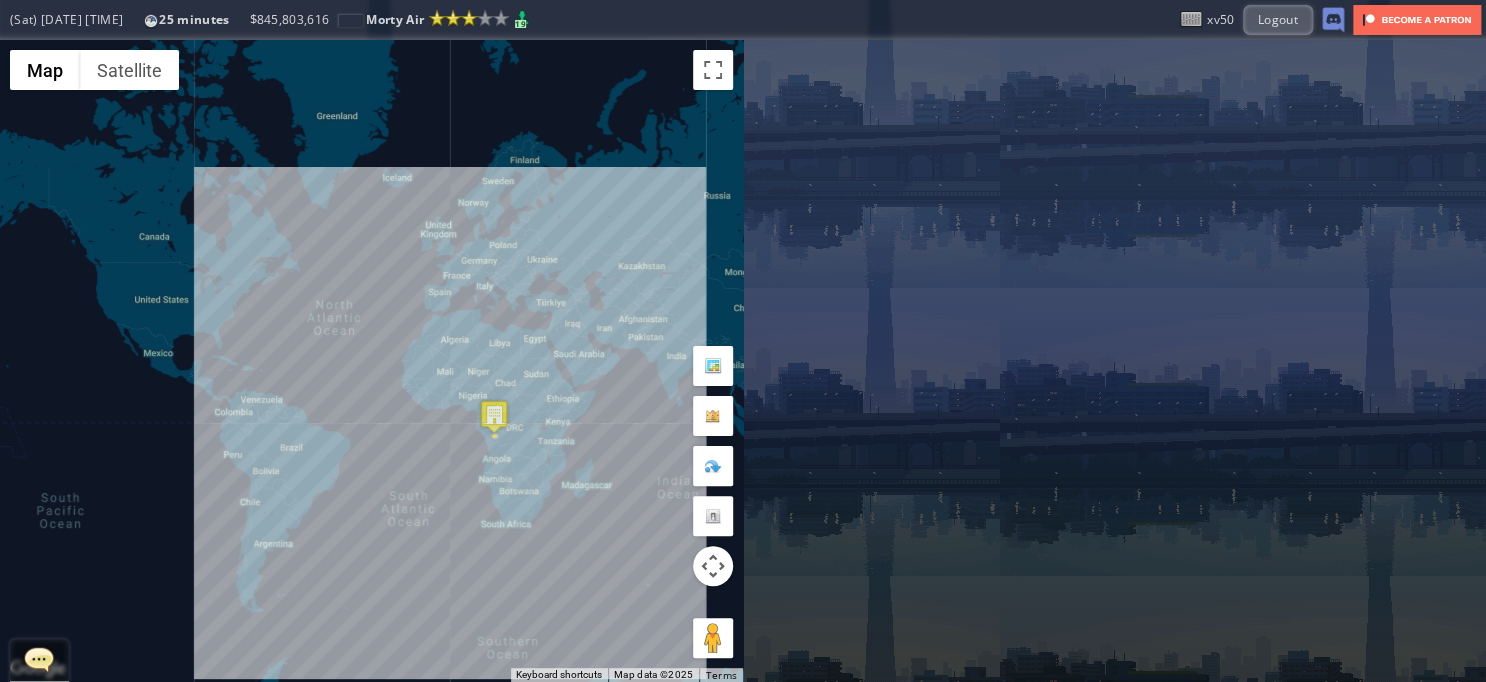 drag, startPoint x: 552, startPoint y: 383, endPoint x: 440, endPoint y: 386, distance: 112.04017 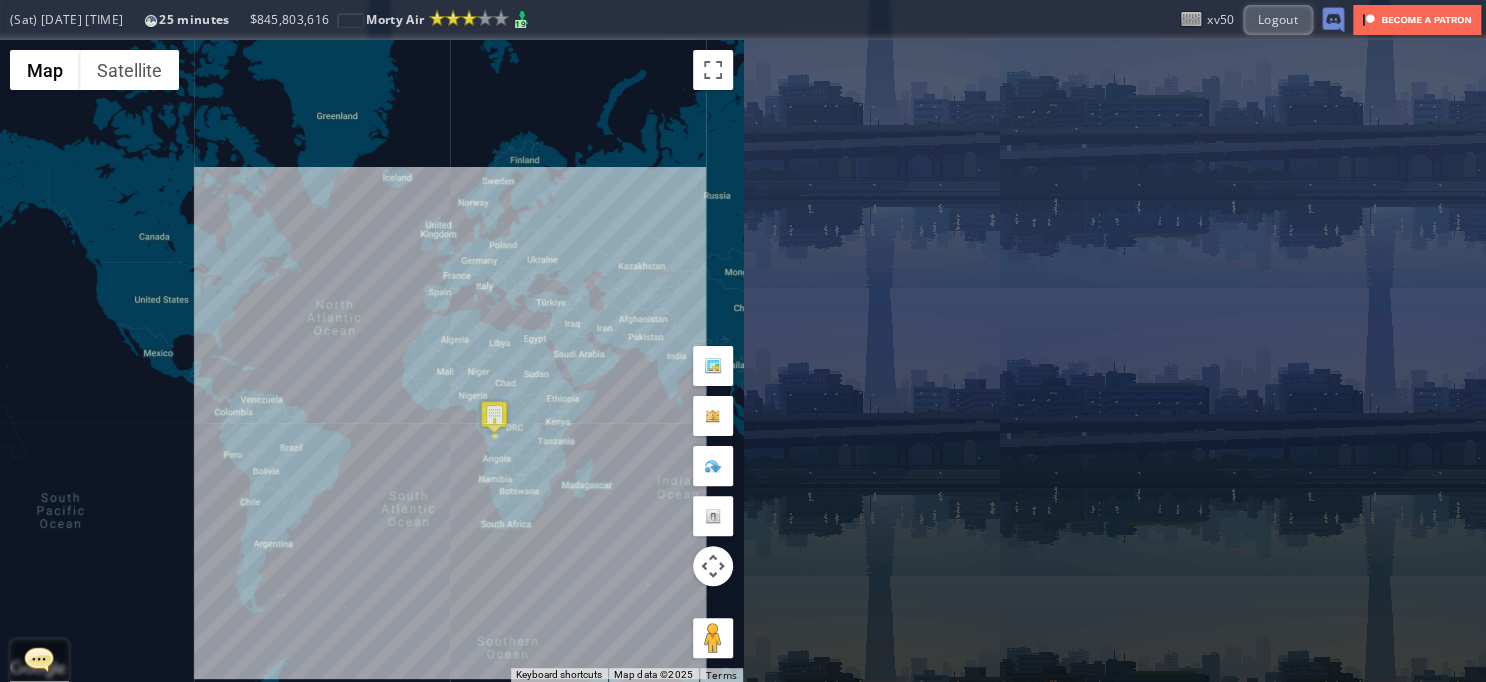 click on "To navigate, press the arrow keys." at bounding box center [371, 361] 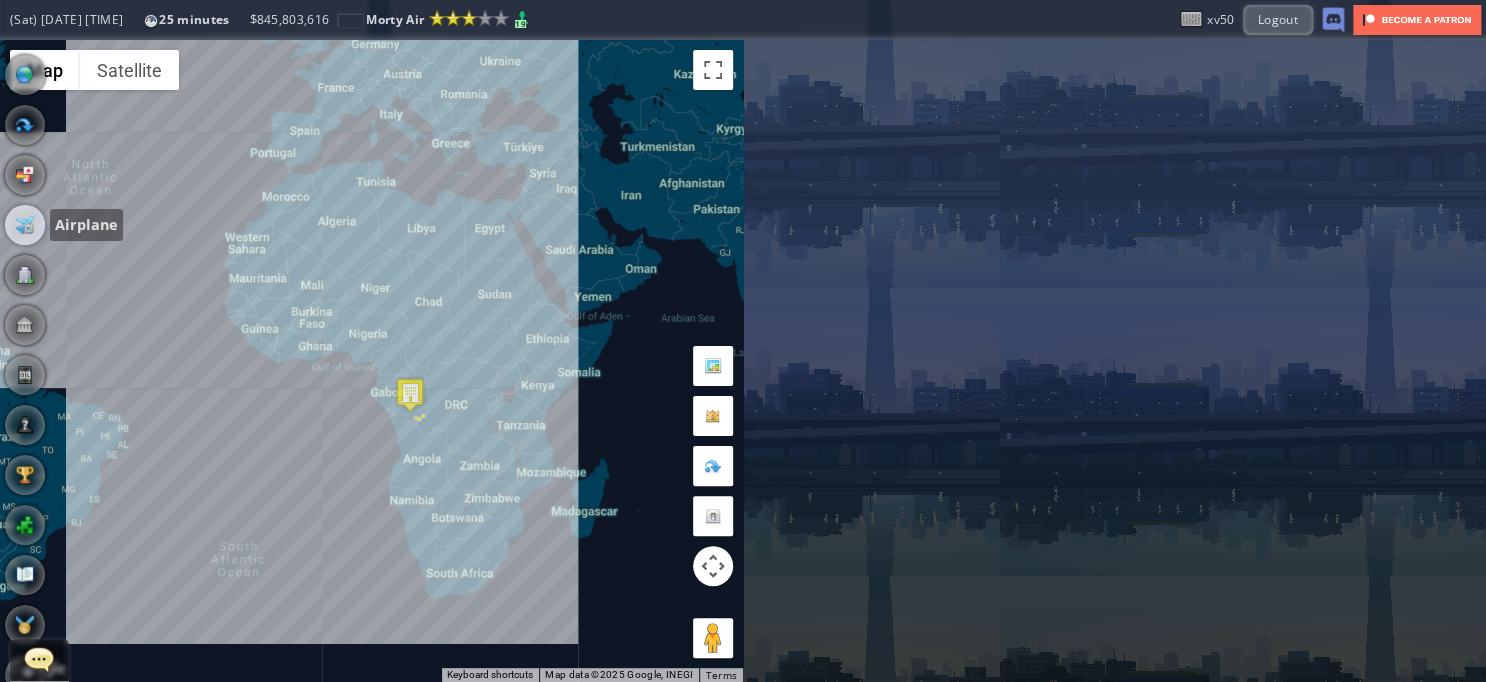 click at bounding box center [25, 225] 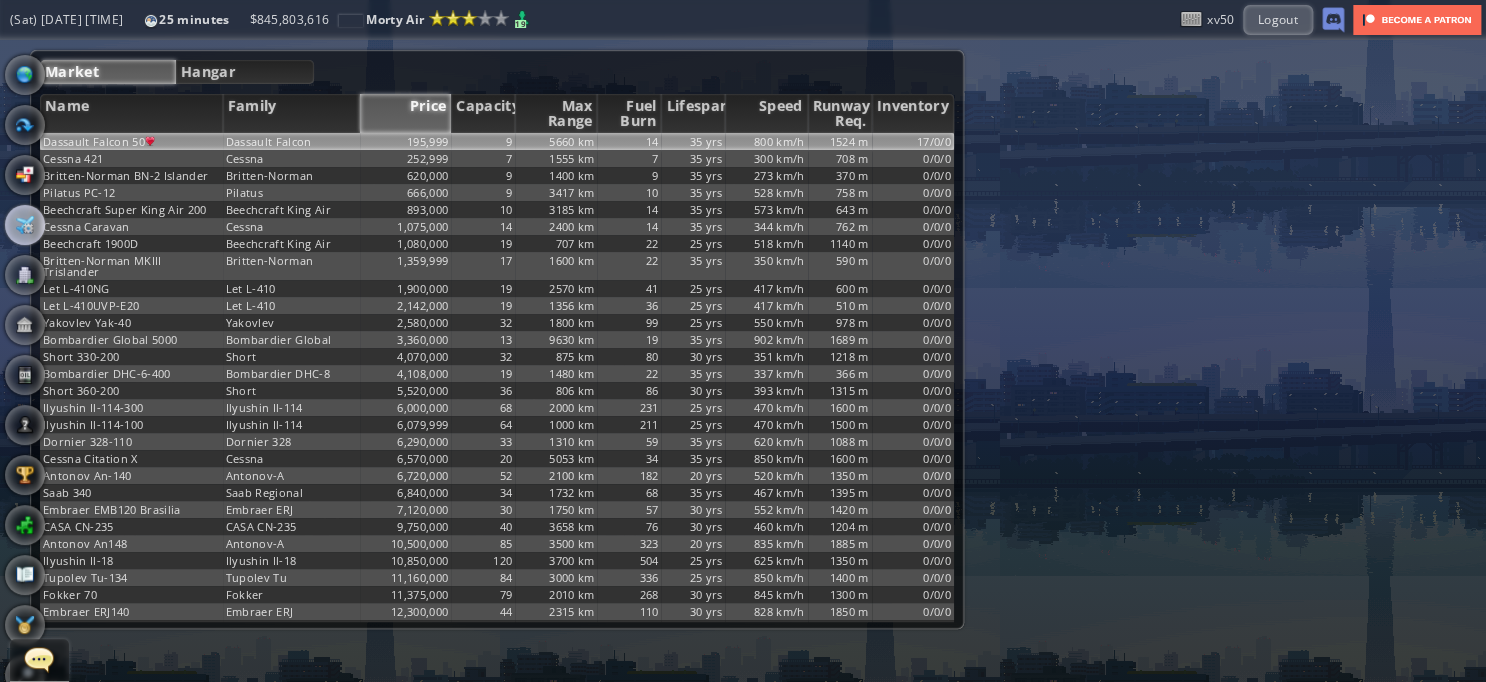 click on "Dassault Falcon" at bounding box center [291, 141] 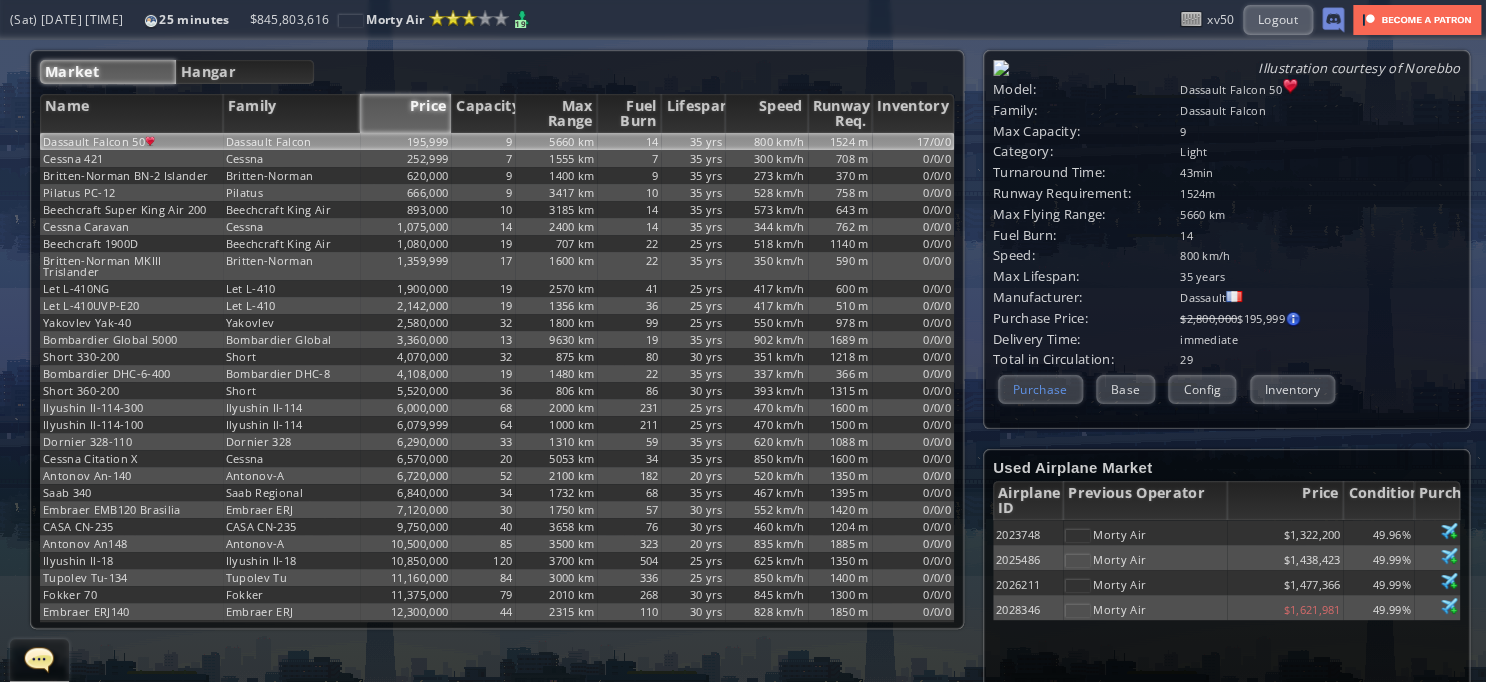 click on "Purchase" at bounding box center [1040, 389] 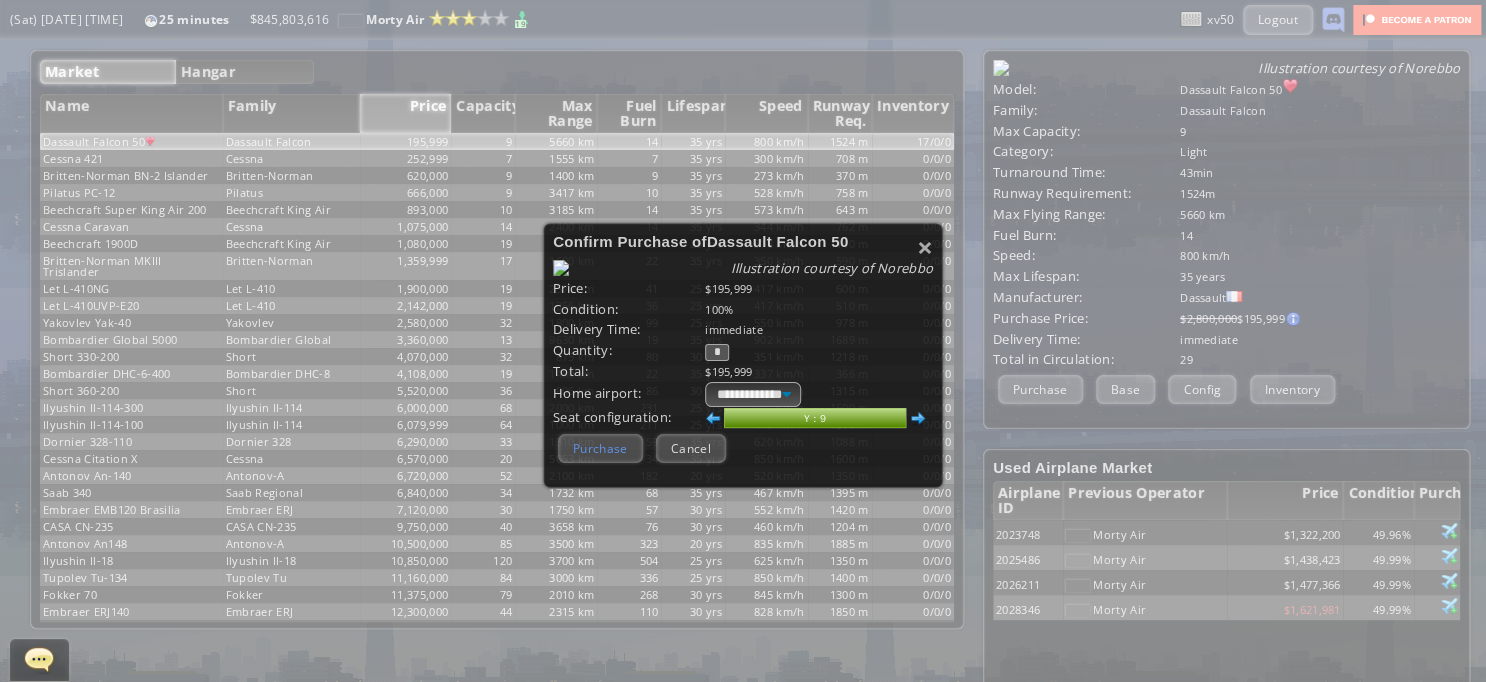 click on "Purchase" at bounding box center [600, 448] 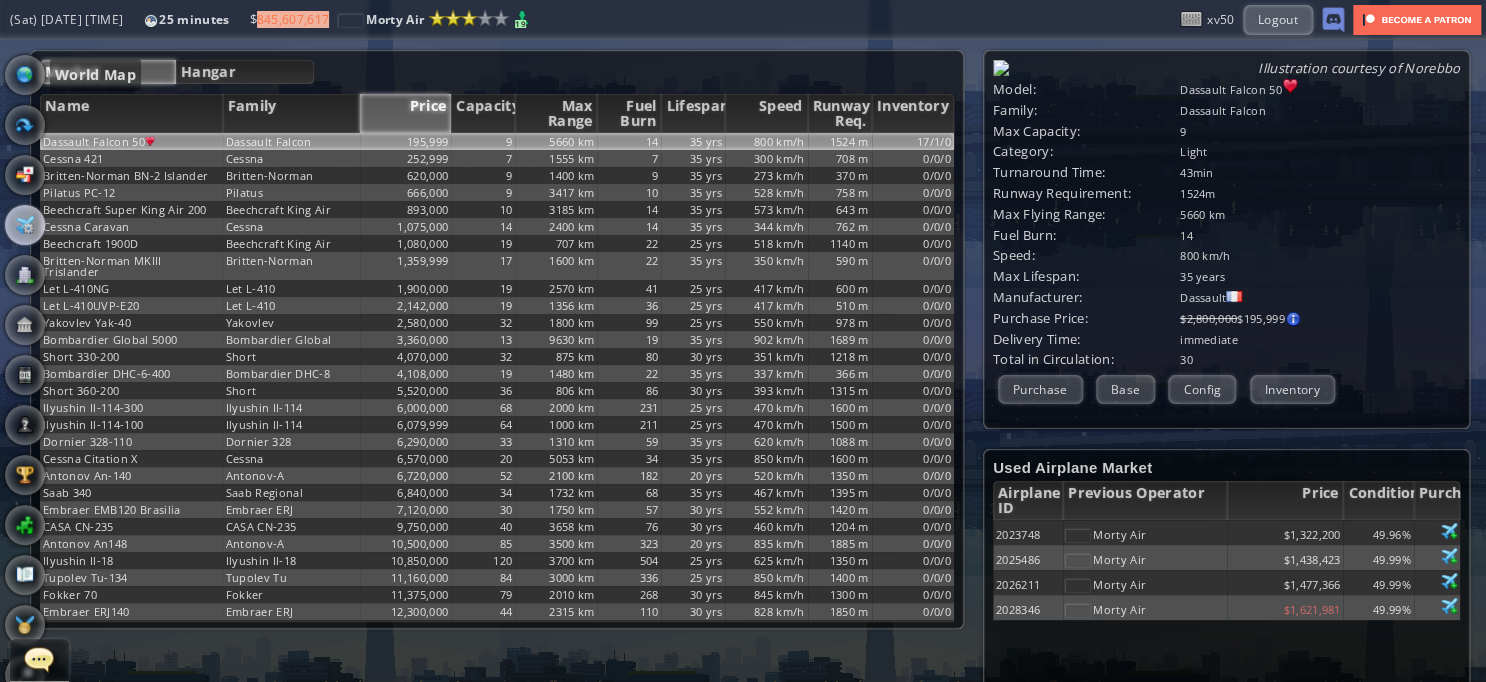 drag, startPoint x: 18, startPoint y: 77, endPoint x: 82, endPoint y: 82, distance: 64.195015 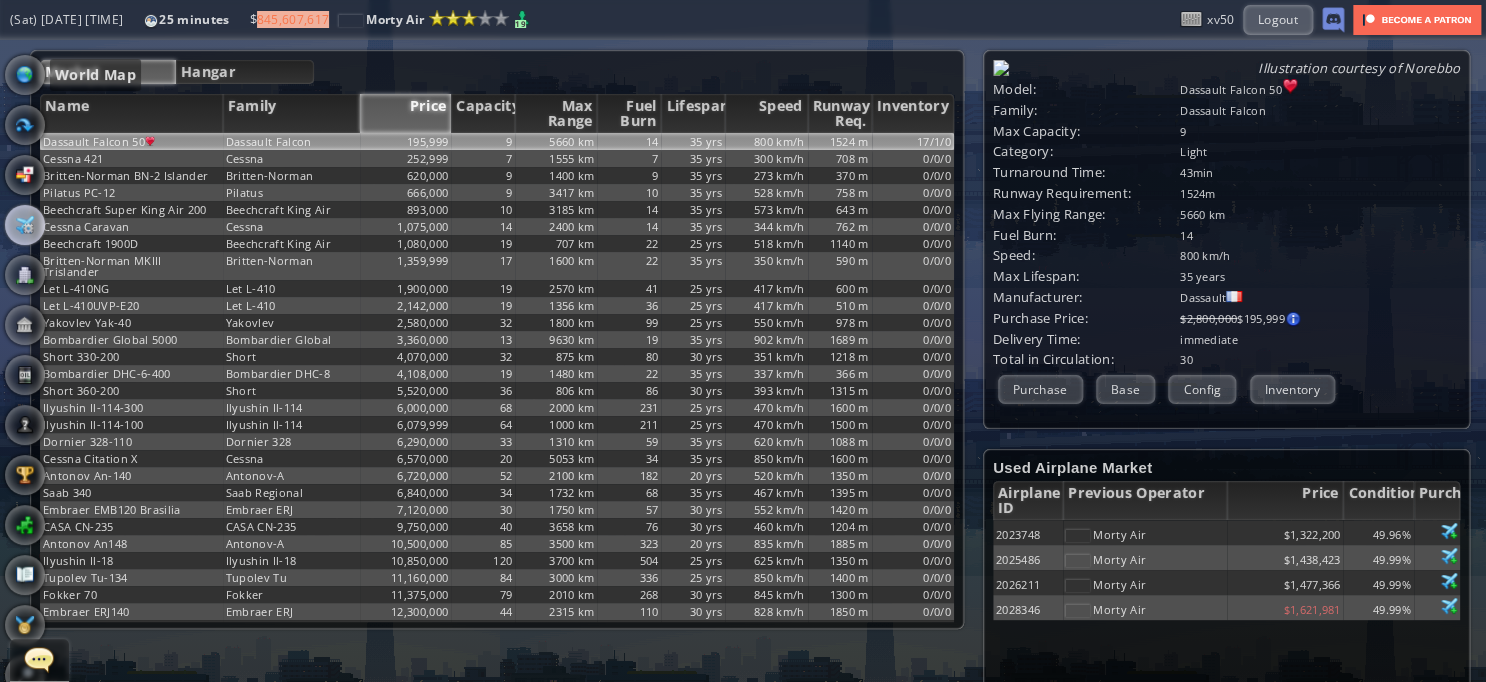 click at bounding box center (25, 75) 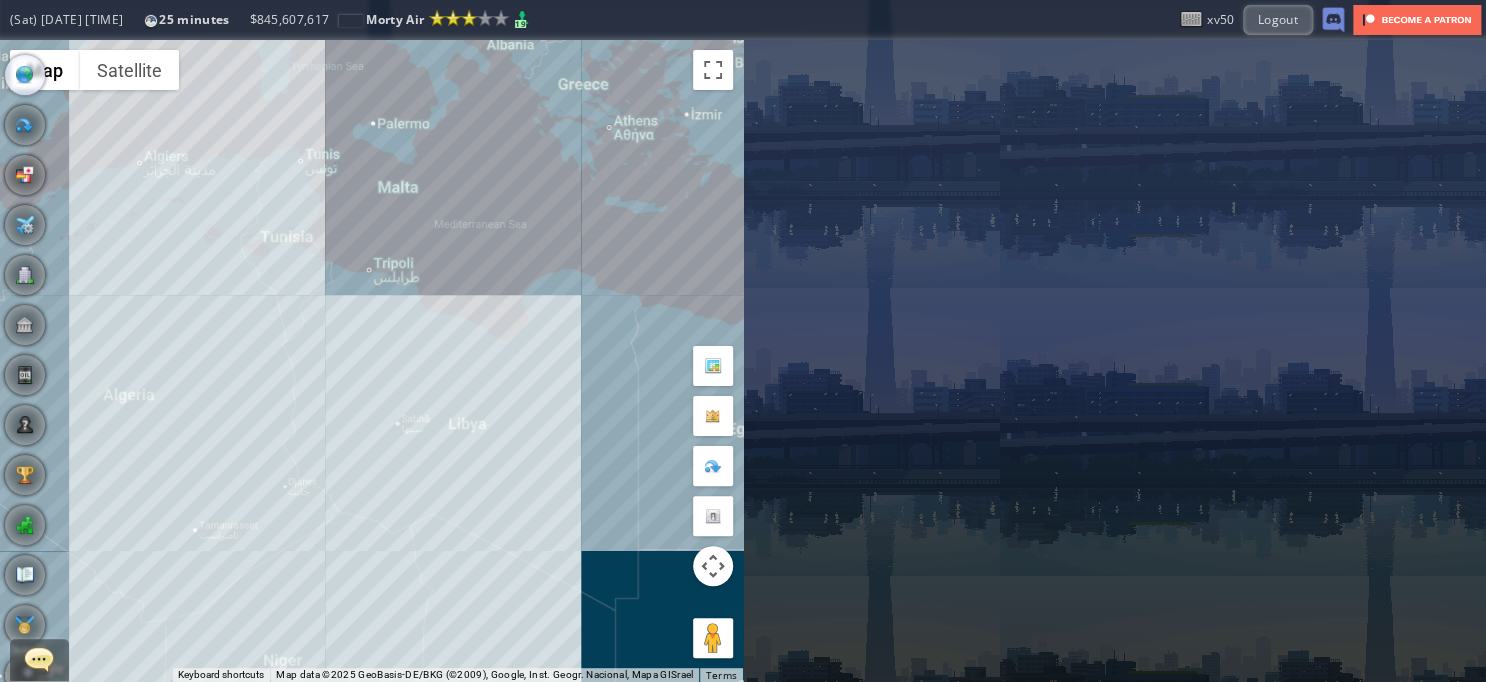 click on "To navigate, press the arrow keys." at bounding box center (371, 361) 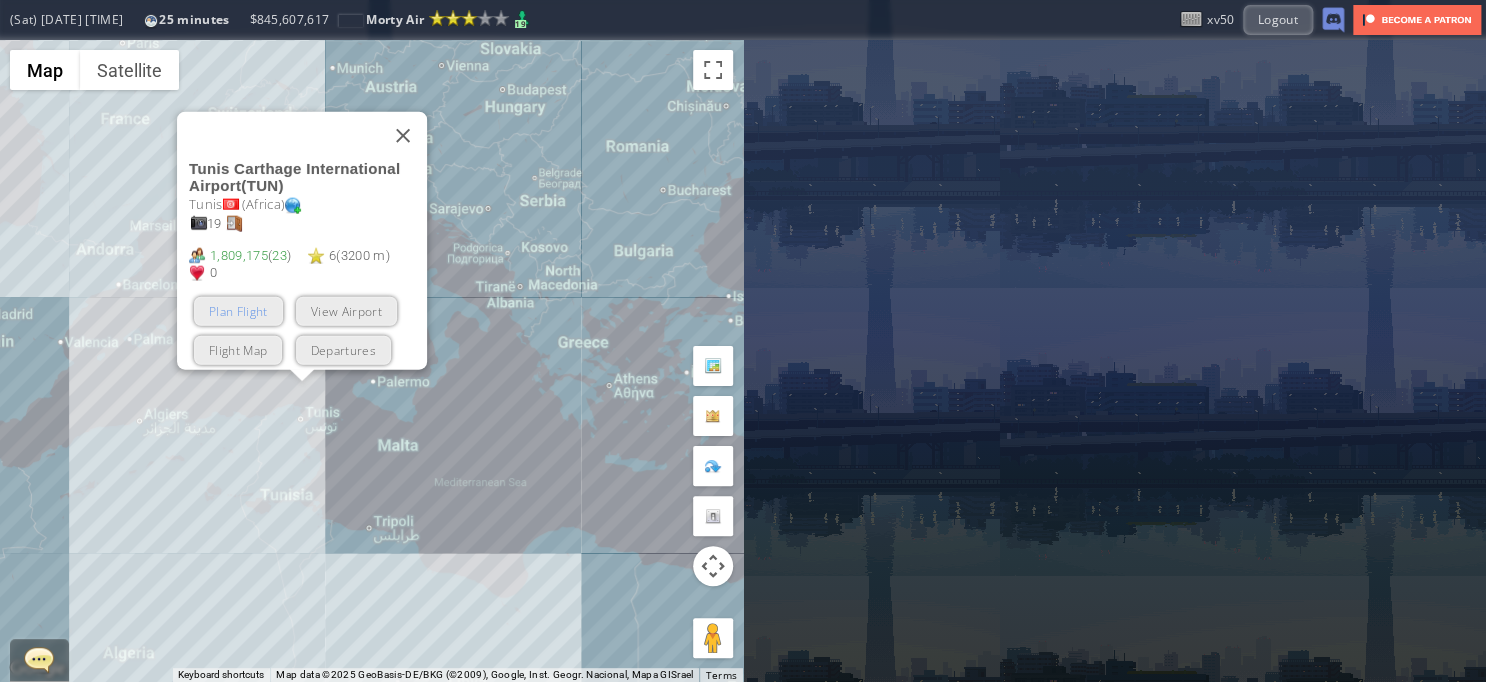 click on "Plan Flight" at bounding box center (238, 311) 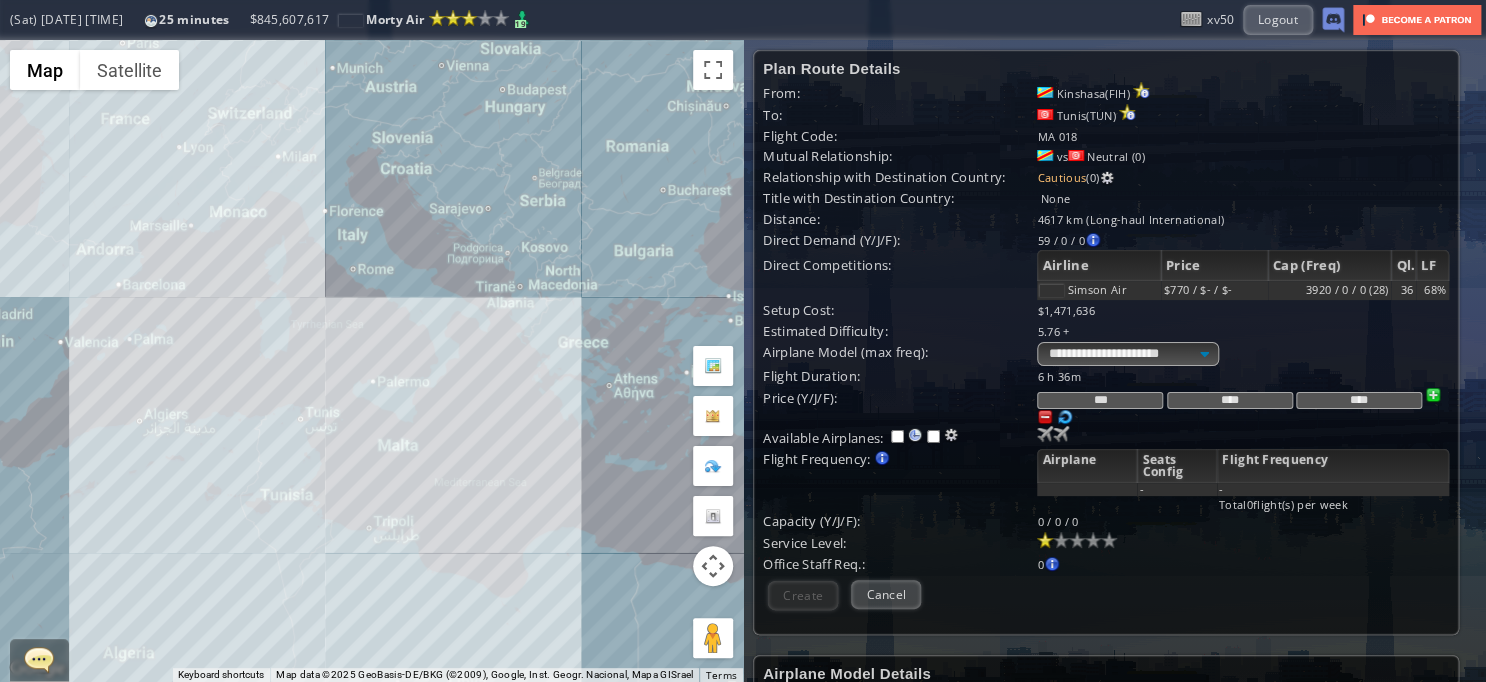 click at bounding box center [1045, 434] 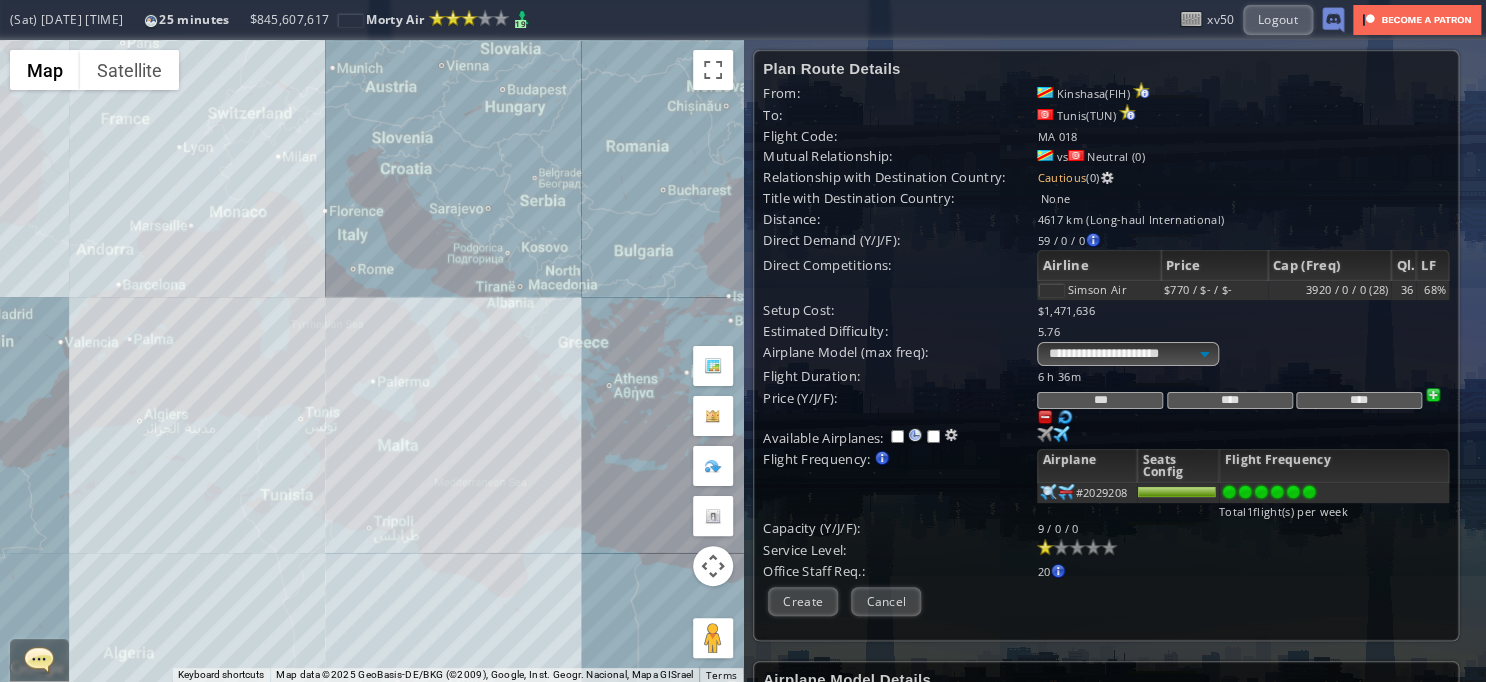 click at bounding box center (1309, 492) 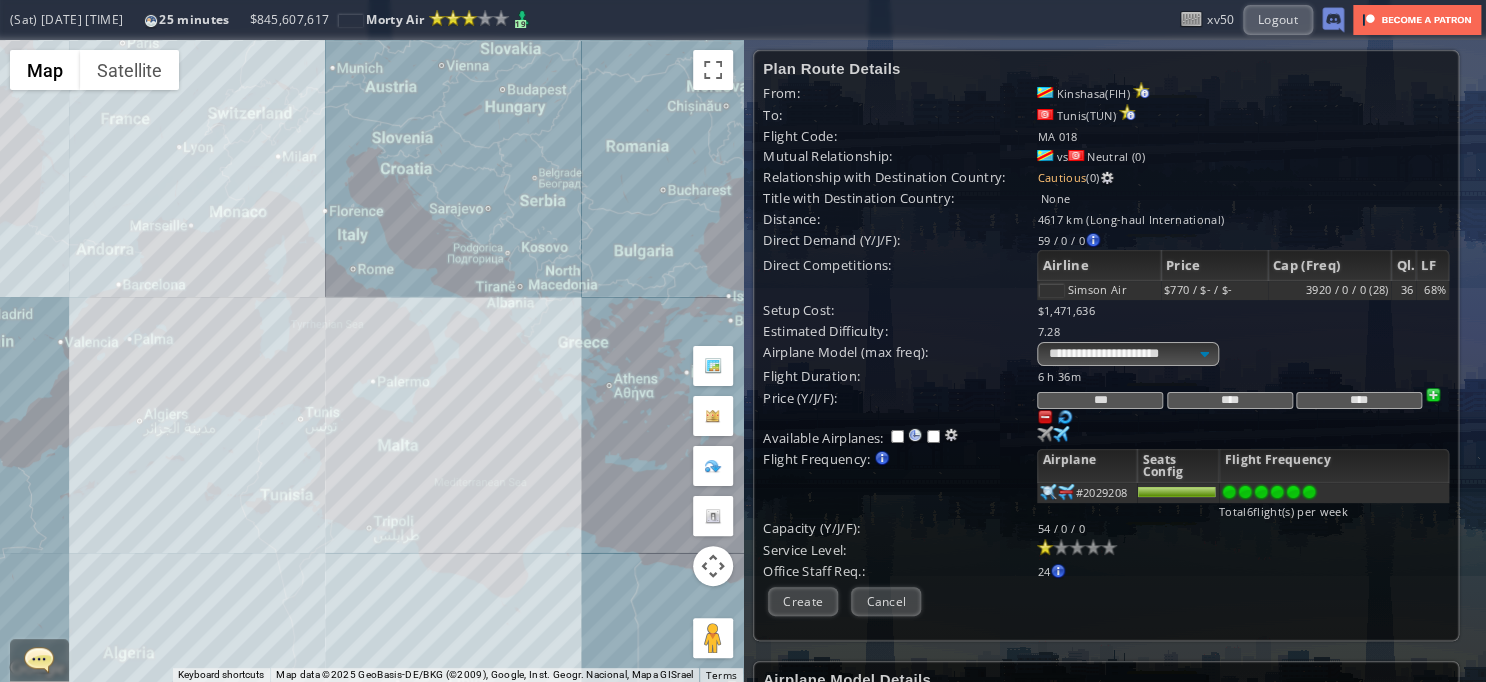 click at bounding box center (1045, 417) 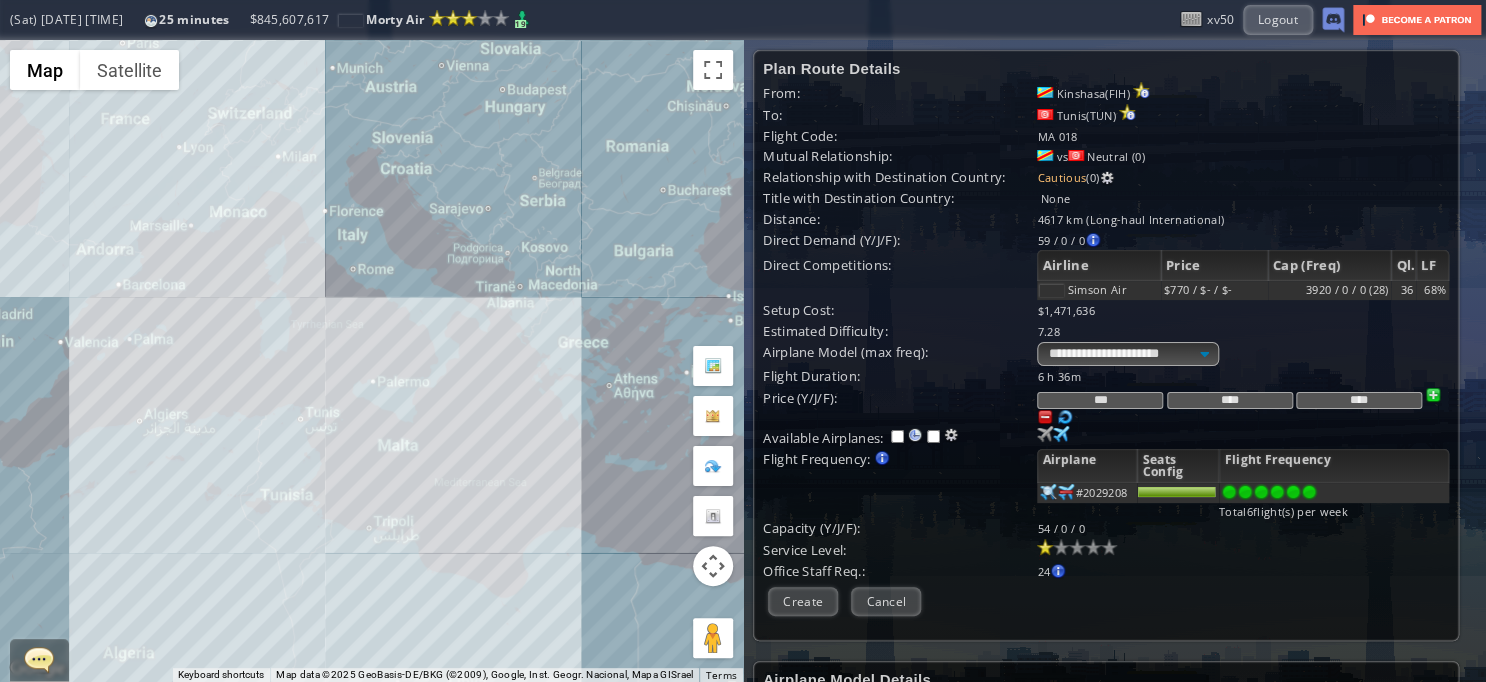 click at bounding box center (1045, 417) 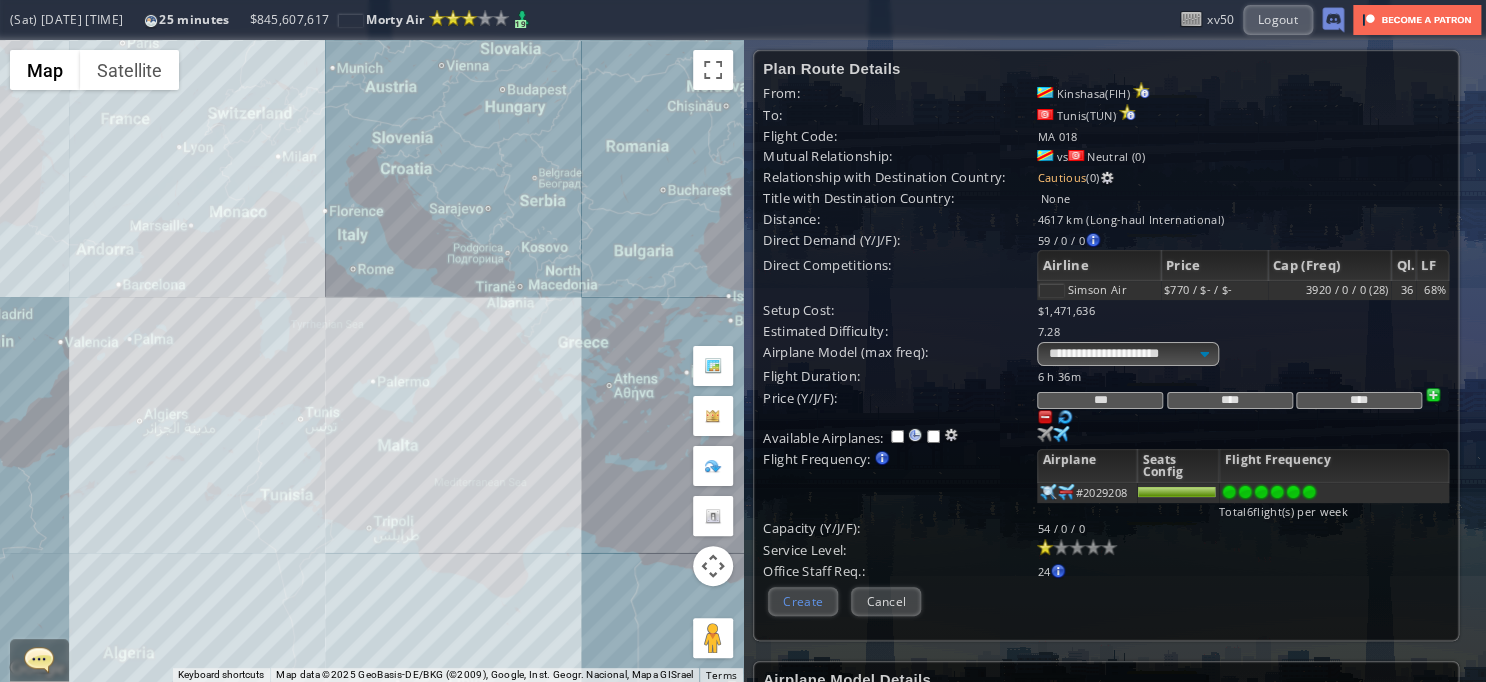 click on "Create" at bounding box center (803, 601) 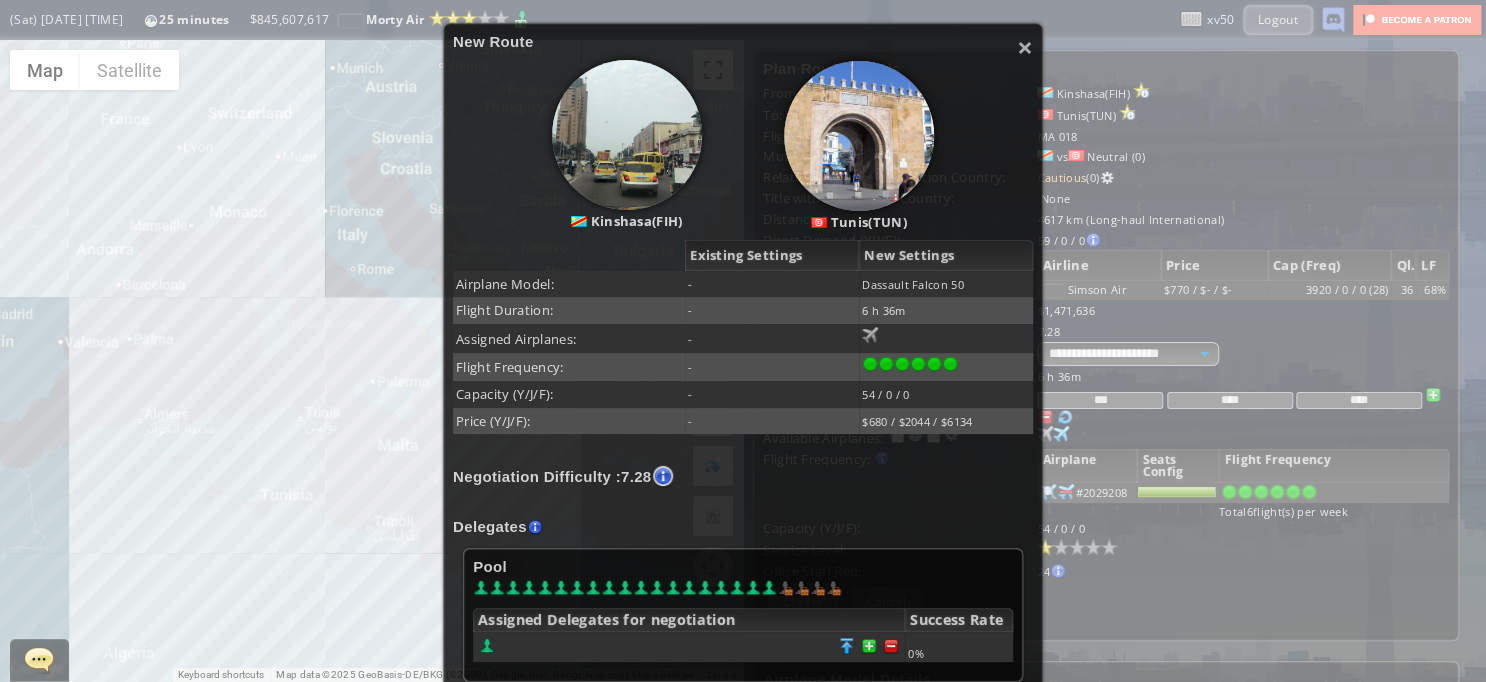 scroll, scrollTop: 300, scrollLeft: 0, axis: vertical 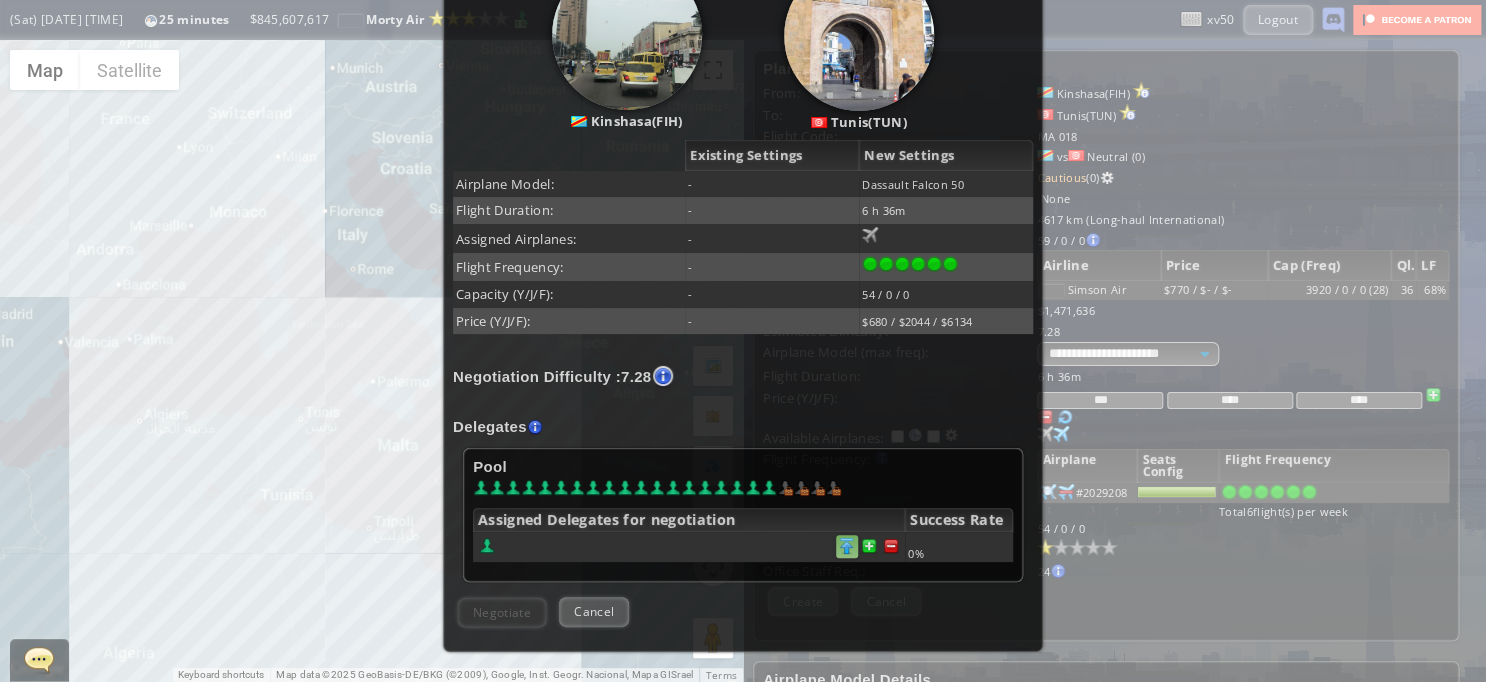 click at bounding box center [891, 546] 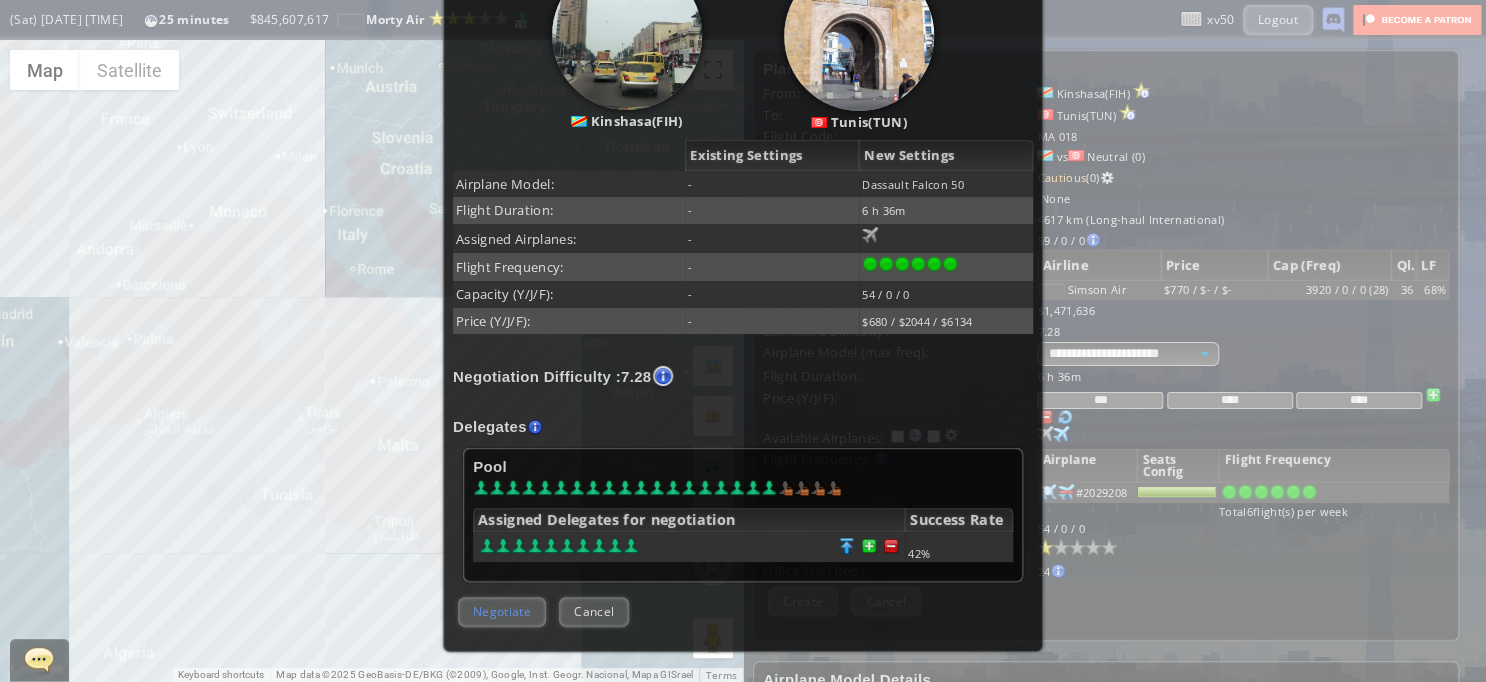 click on "Negotiate" at bounding box center (502, 611) 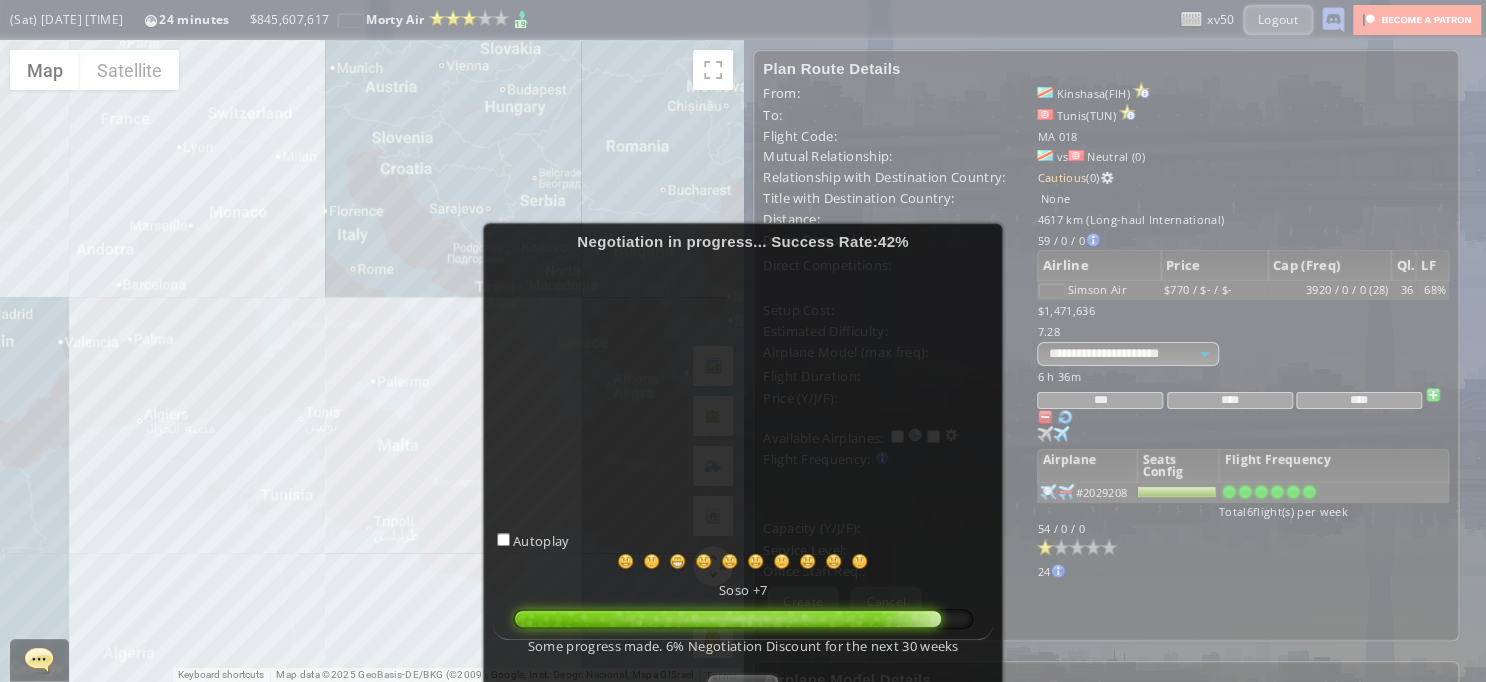 scroll, scrollTop: 200, scrollLeft: 0, axis: vertical 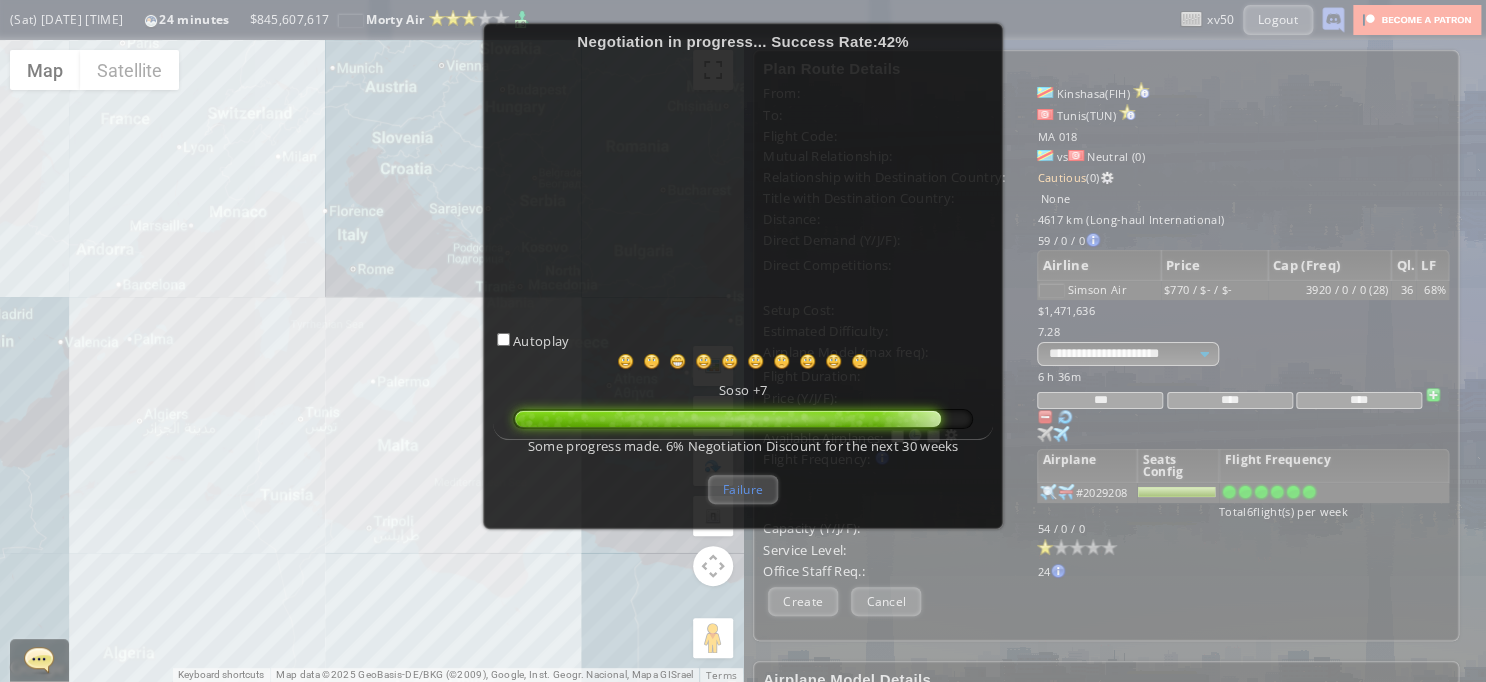click on "Failure" at bounding box center (743, 489) 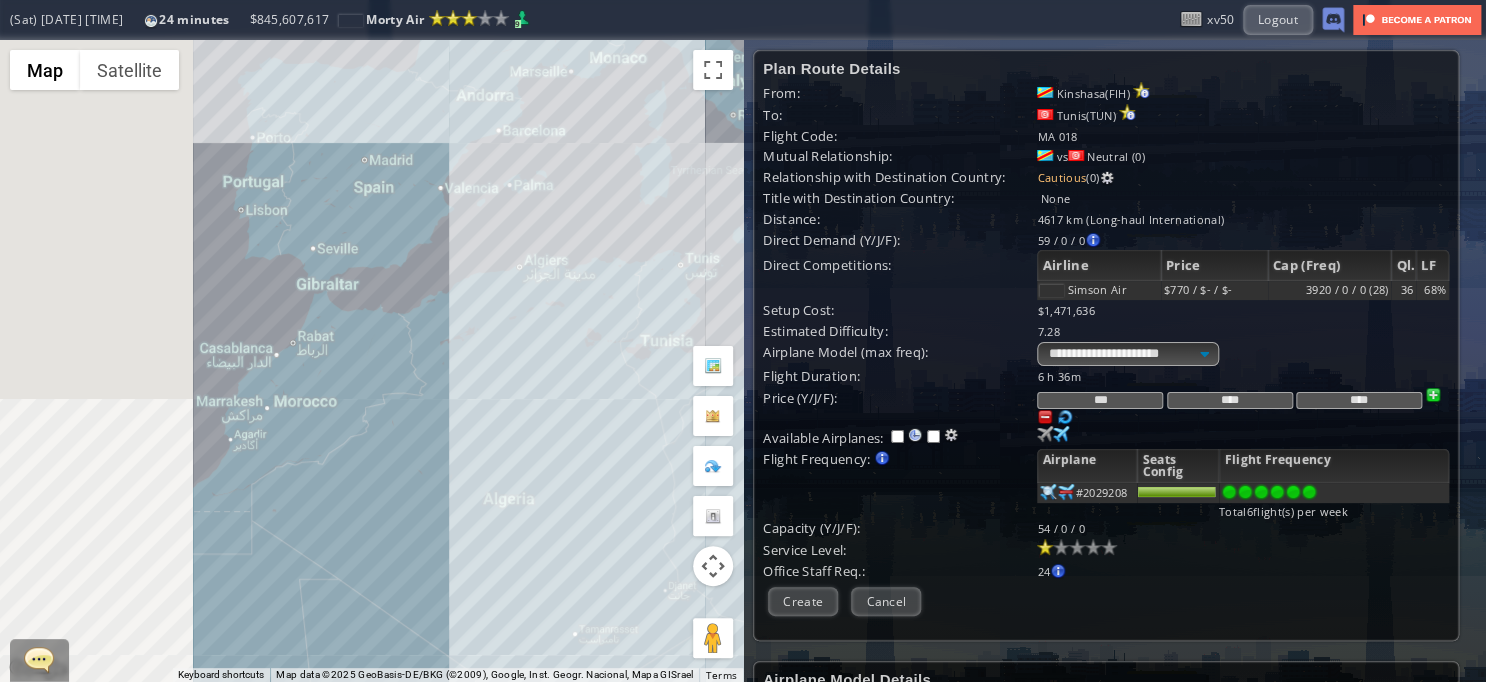 drag, startPoint x: 423, startPoint y: 431, endPoint x: 809, endPoint y: 269, distance: 418.61676 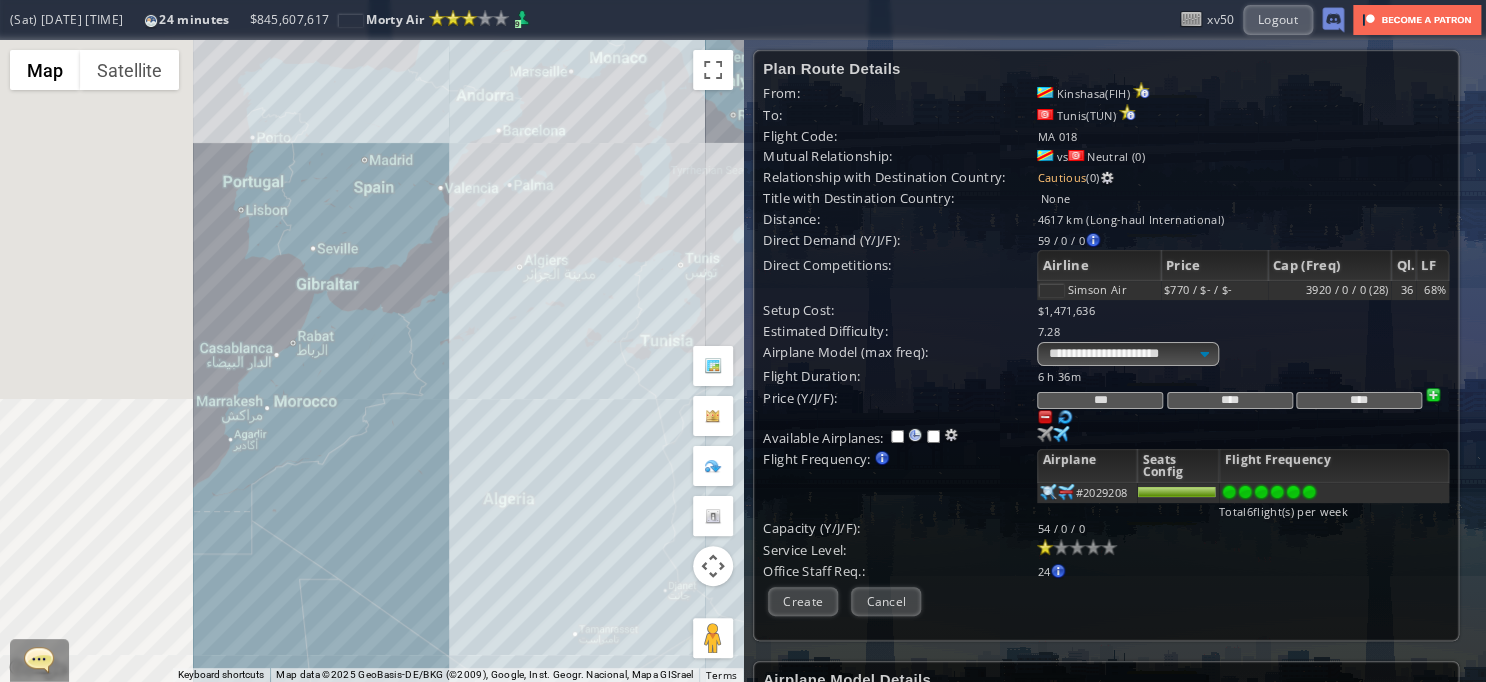 click on "← Move left → Move right ↑ Move up ↓ Move down + Zoom in - Zoom out Home Jump left by 75% End Jump right by 75% Page Up Jump up by 75% Page Down Jump down by 75% To navigate, press the arrow keys. Map Terrain Satellite Labels Keyboard shortcuts Map Data Map data ©2025 GeoBasis-DE/BKG (©2009), Google, Inst. Geogr. Nacional, Mapa GISrael Map data ©2025 GeoBasis-DE/BKG (©2009), Google, Inst. Geogr. Nacional, Mapa GISrael 200 km  Click to toggle between metric and imperial units Terms Report a map error
Current Details
From:
To:
Flight Code:
Distance:
Airplane:
Price:" at bounding box center [743, 361] 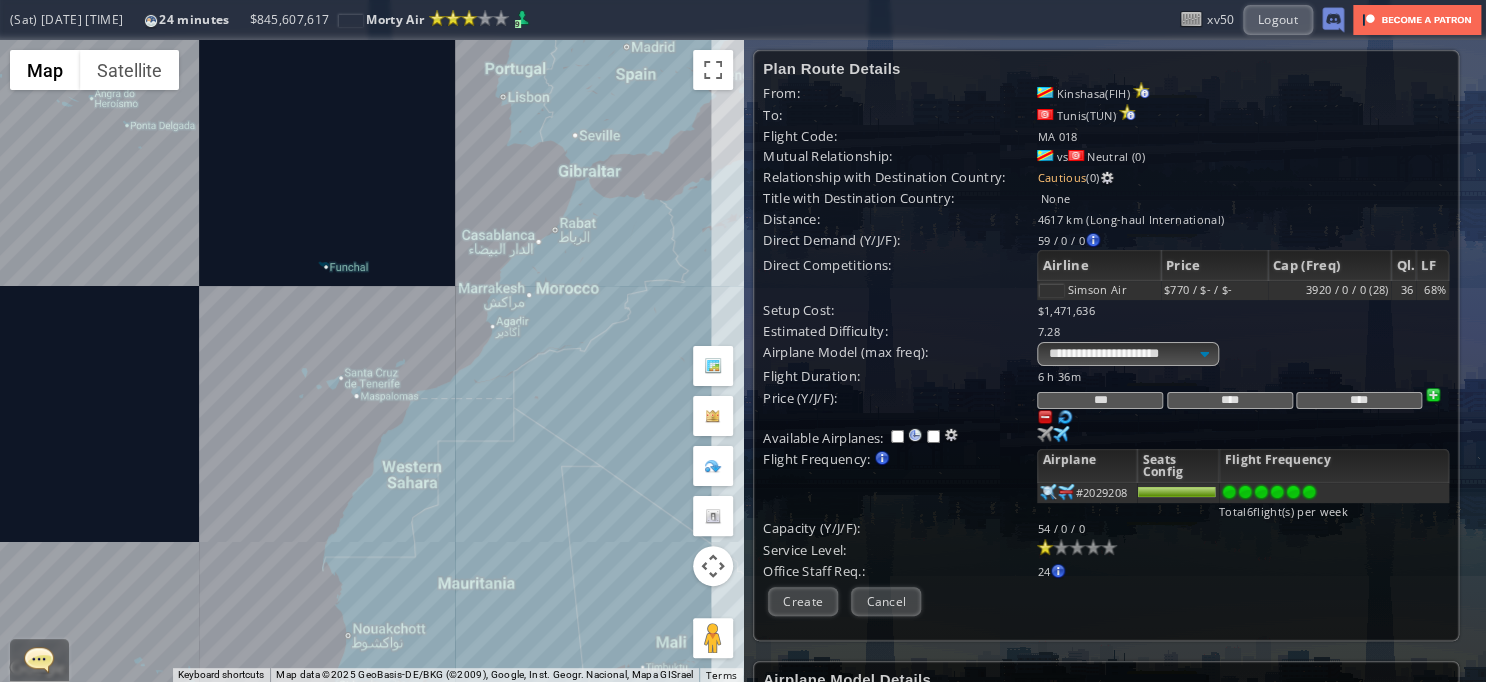 click on "To navigate, press the arrow keys." at bounding box center (371, 361) 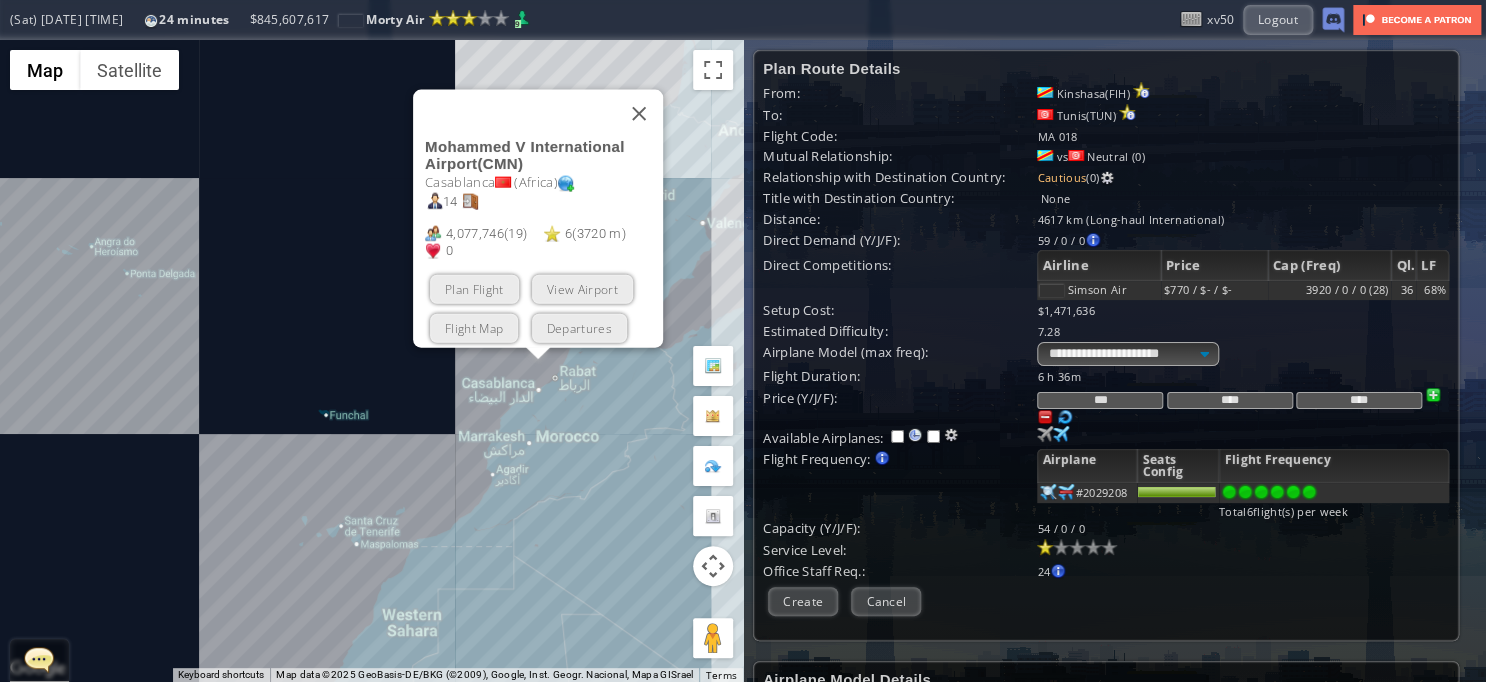 click on "Plan Flight" at bounding box center (474, 289) 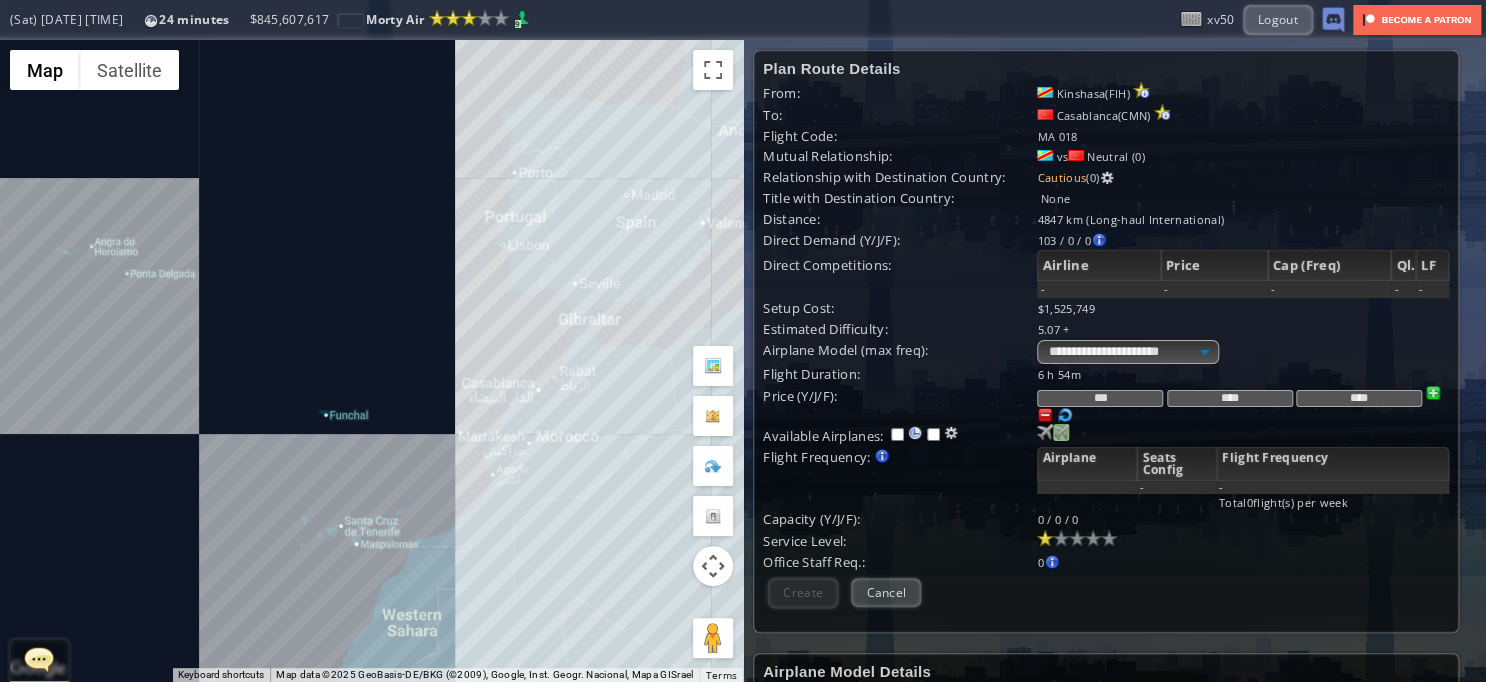click at bounding box center [1045, 432] 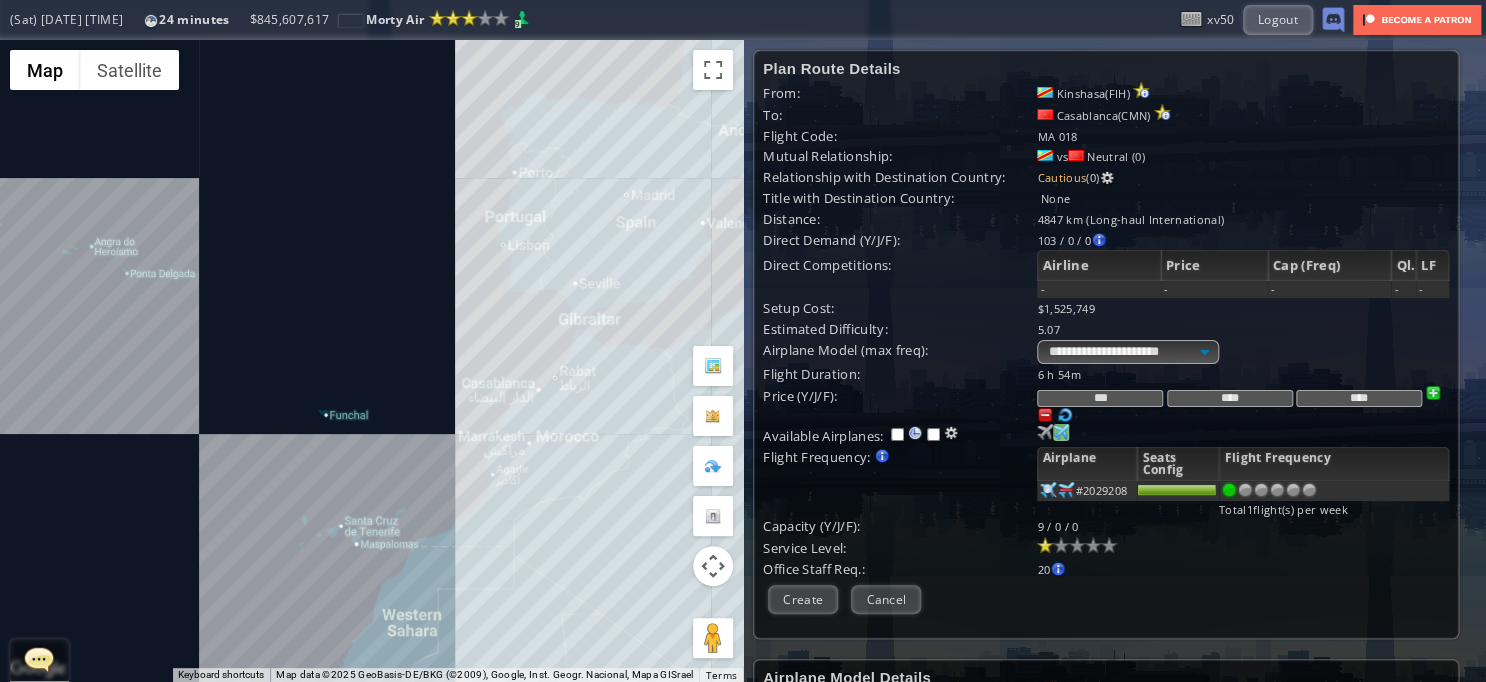 click at bounding box center [1045, 415] 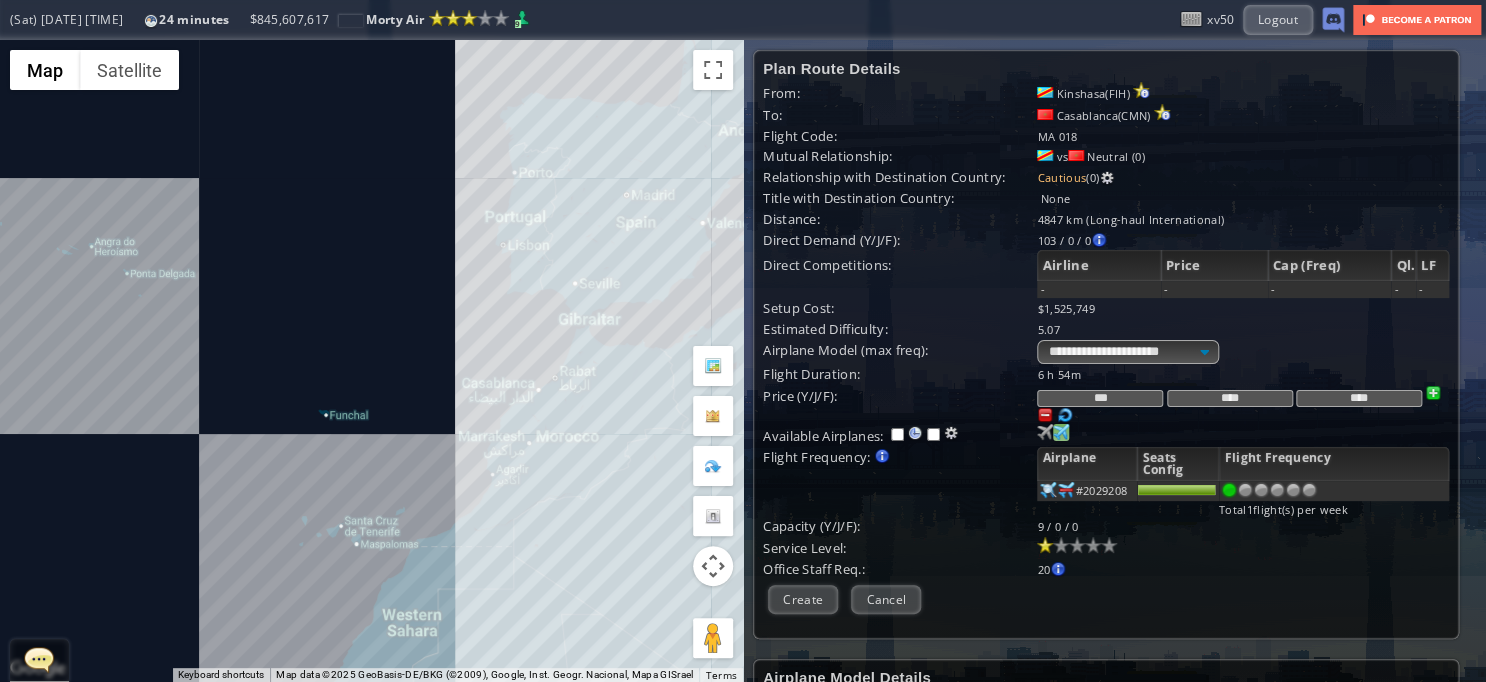click at bounding box center [1045, 415] 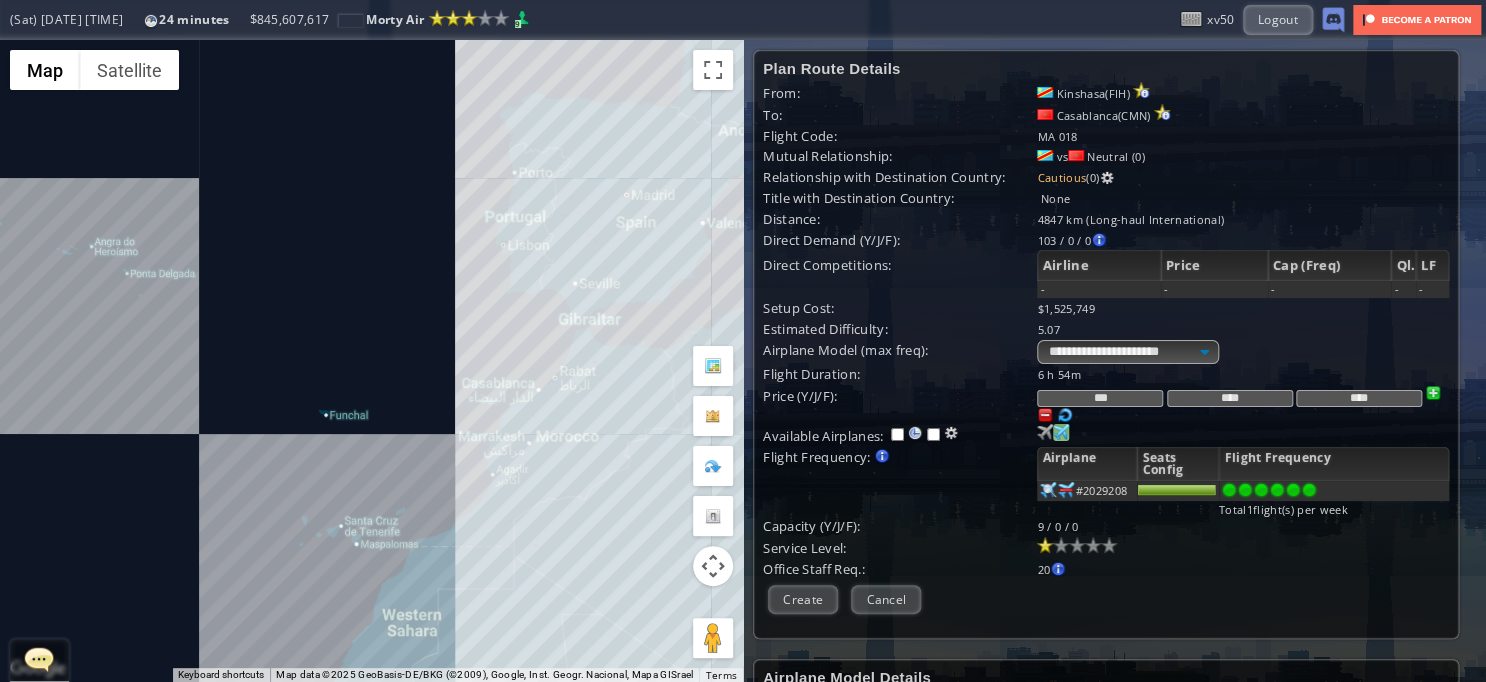 click at bounding box center [1309, 490] 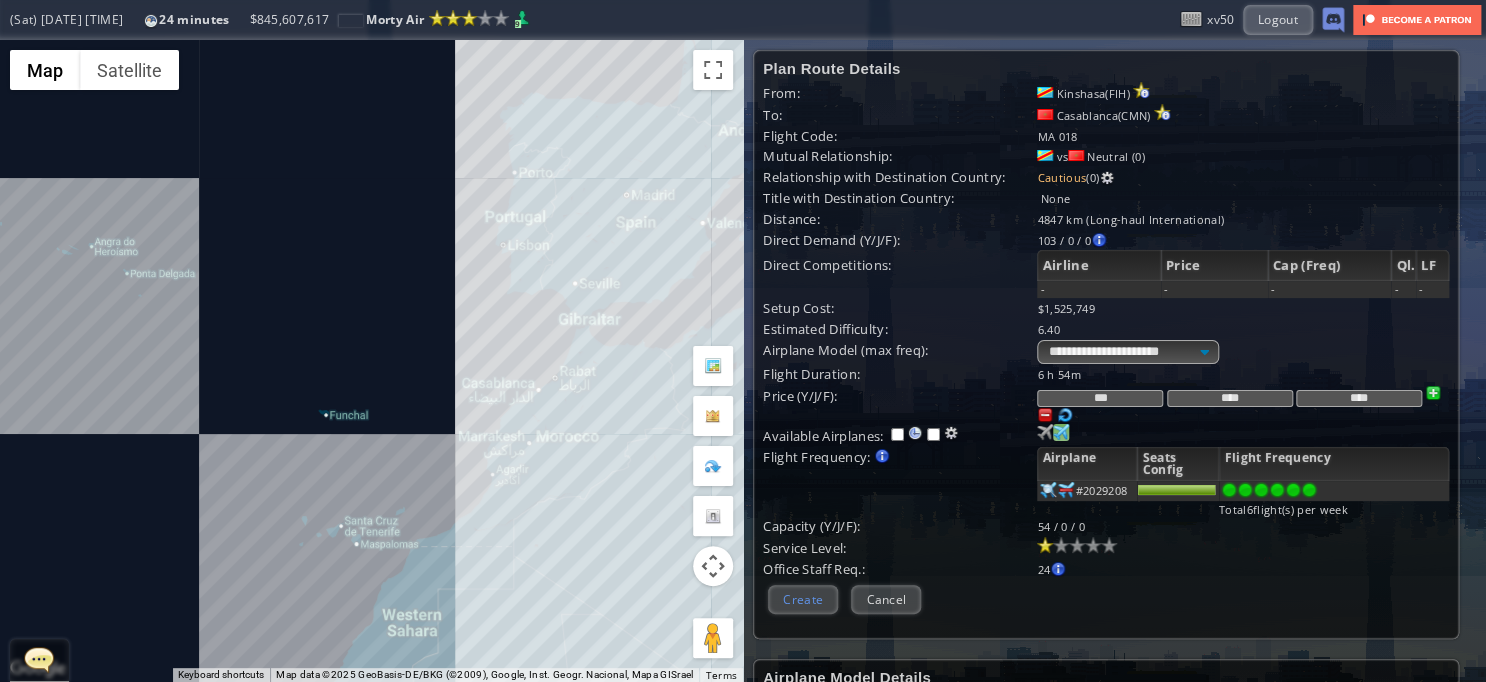 click on "Create" at bounding box center [803, 599] 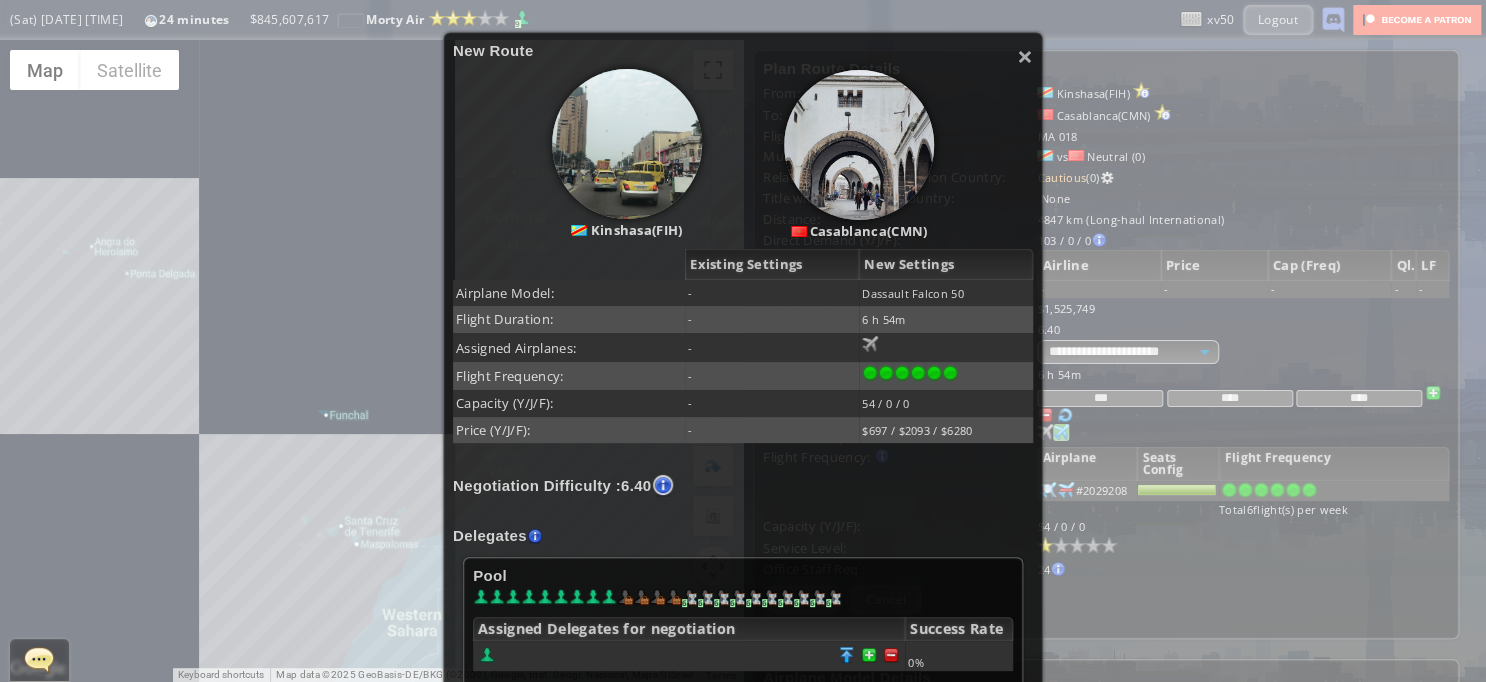 scroll, scrollTop: 491, scrollLeft: 0, axis: vertical 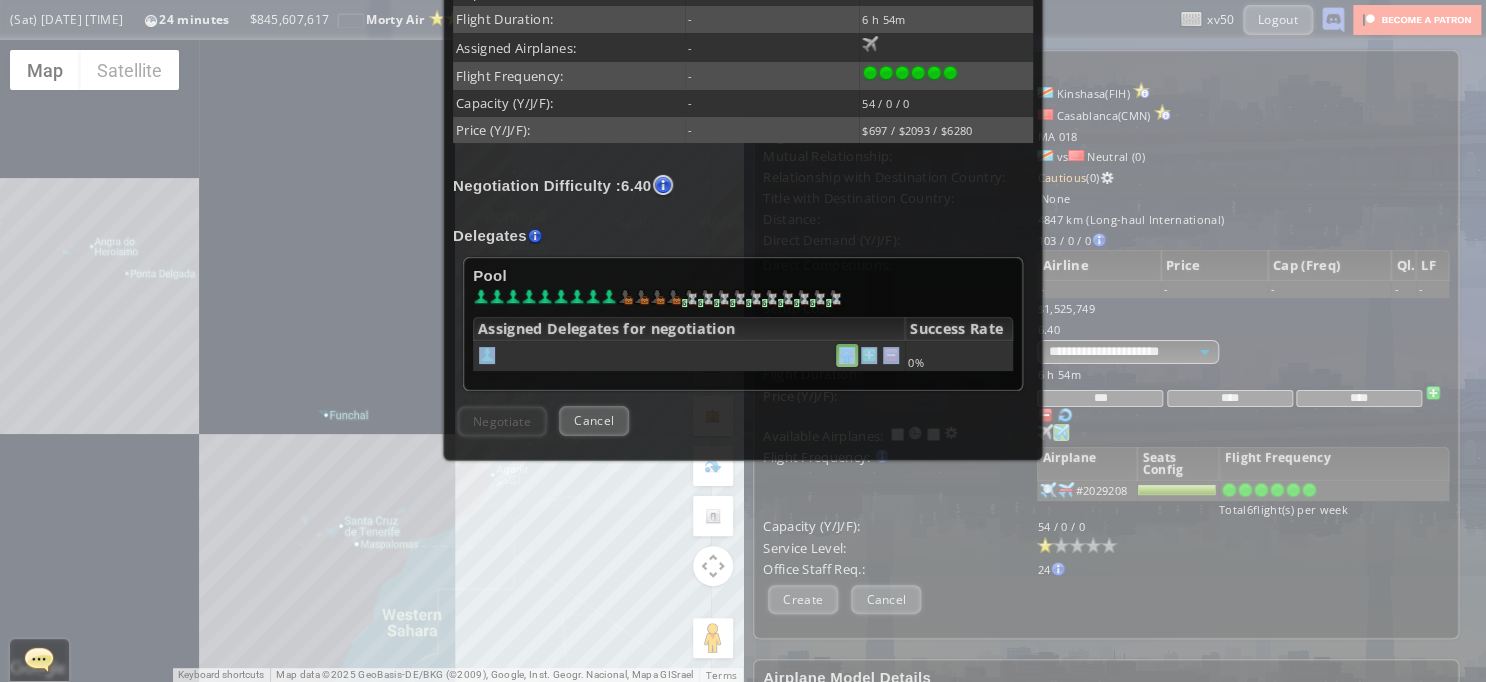 click at bounding box center (689, 356) 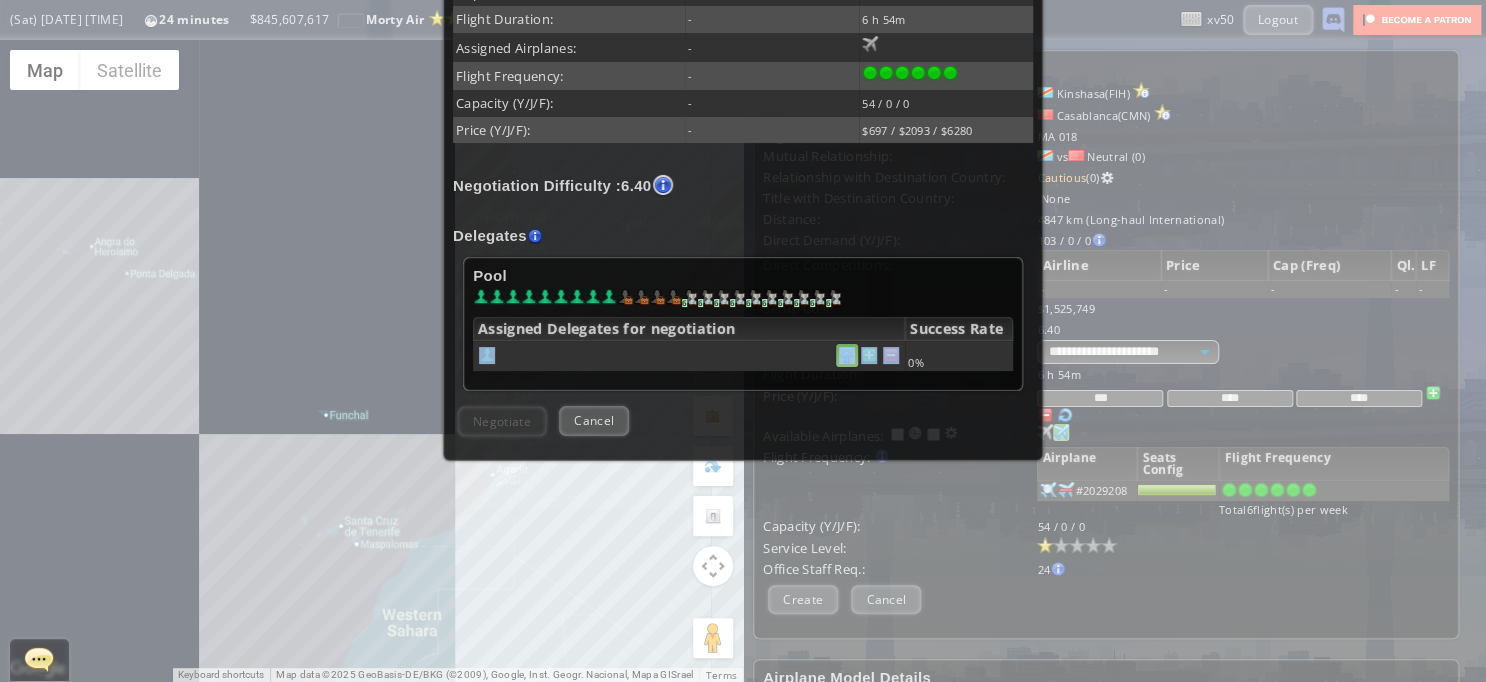 click at bounding box center [891, 355] 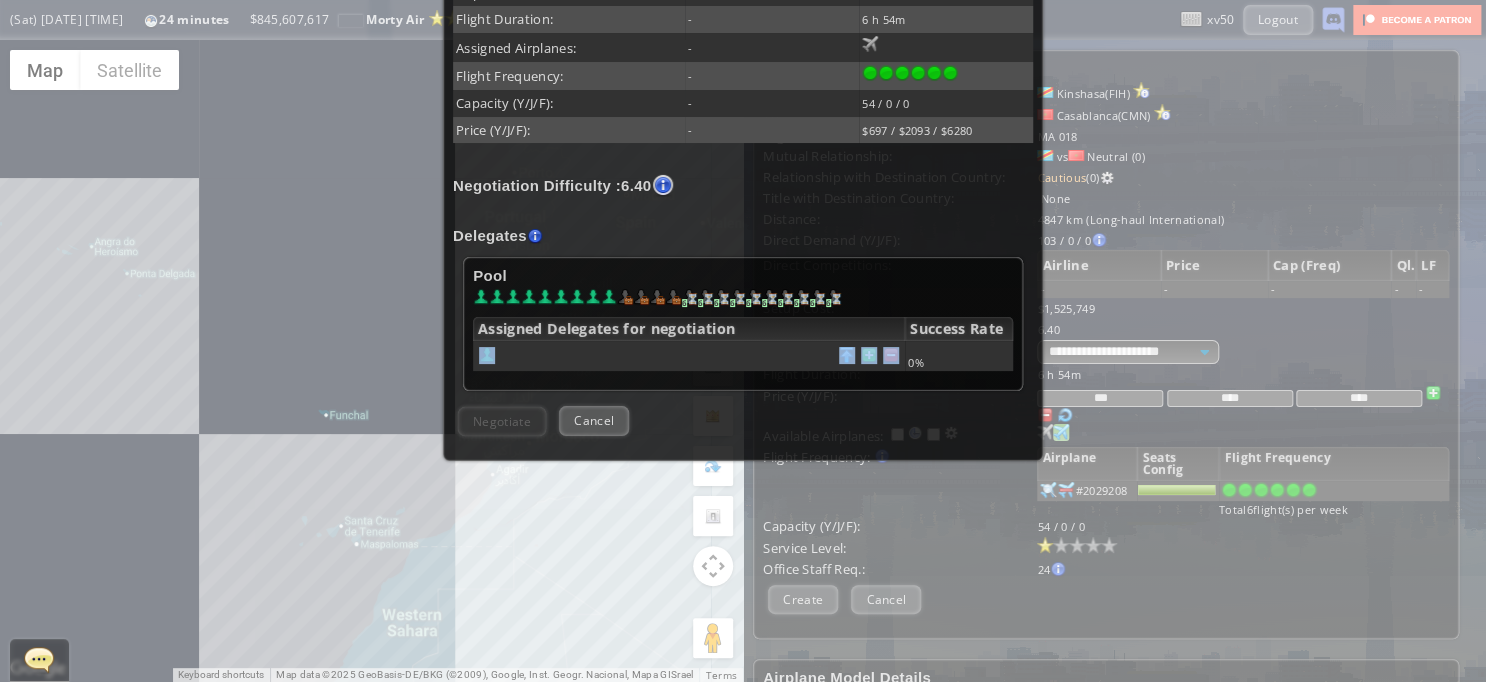 scroll, scrollTop: 490, scrollLeft: 0, axis: vertical 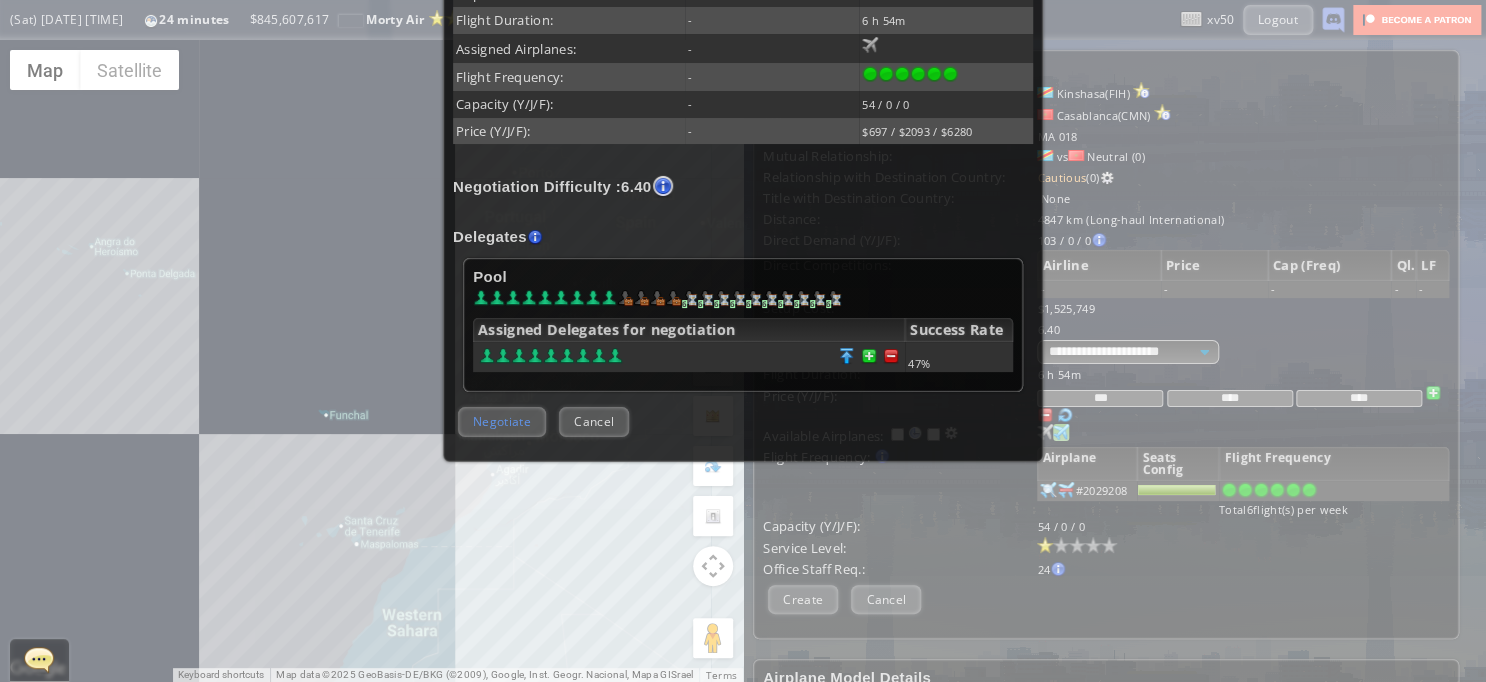 click on "Negotiate" at bounding box center [502, 421] 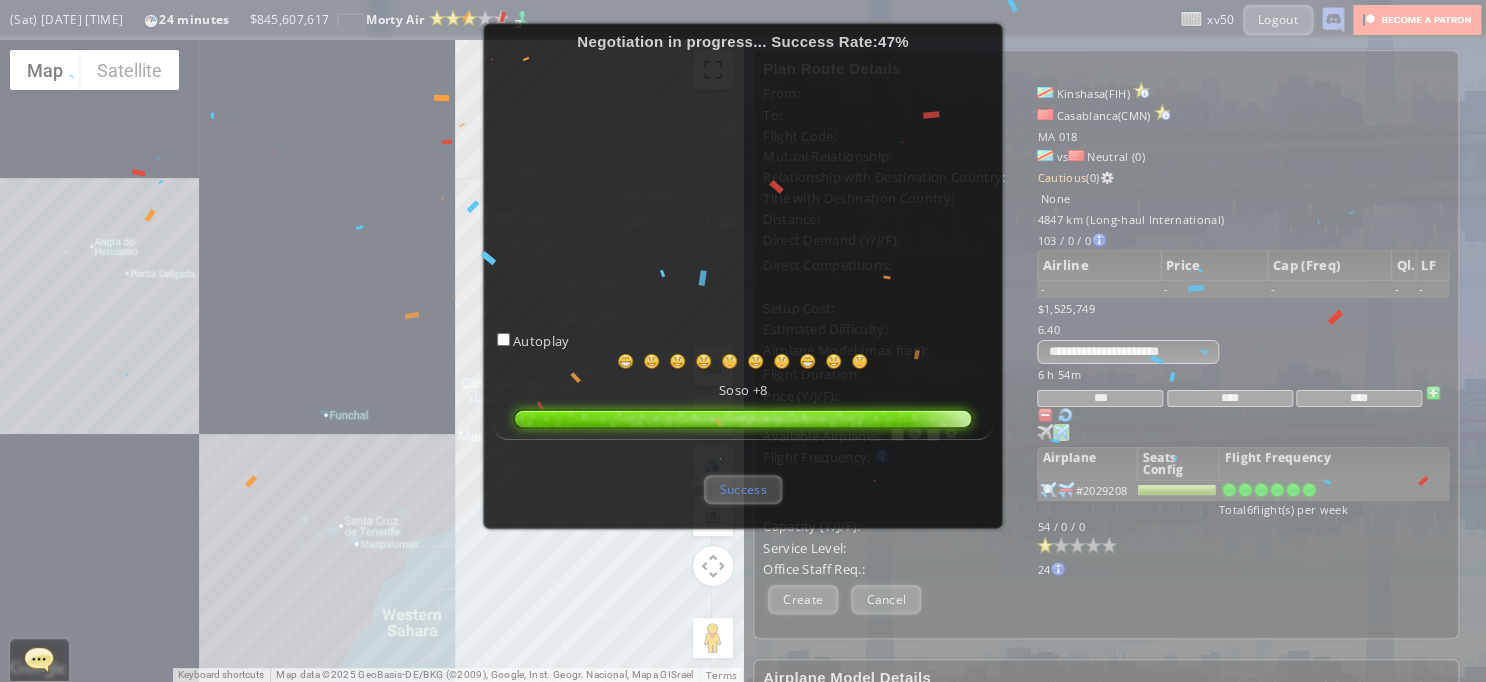 click on "Success" at bounding box center [742, 489] 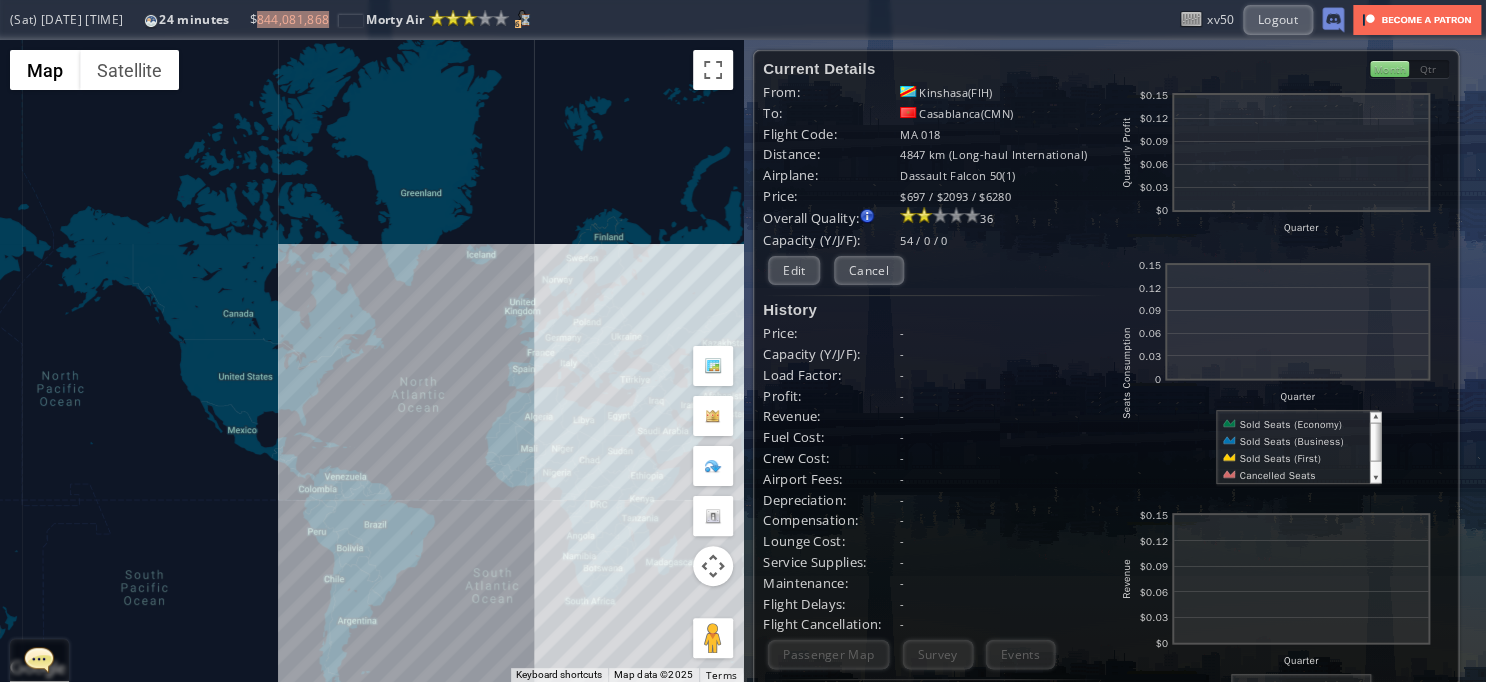 drag, startPoint x: 622, startPoint y: 487, endPoint x: 546, endPoint y: 432, distance: 93.813644 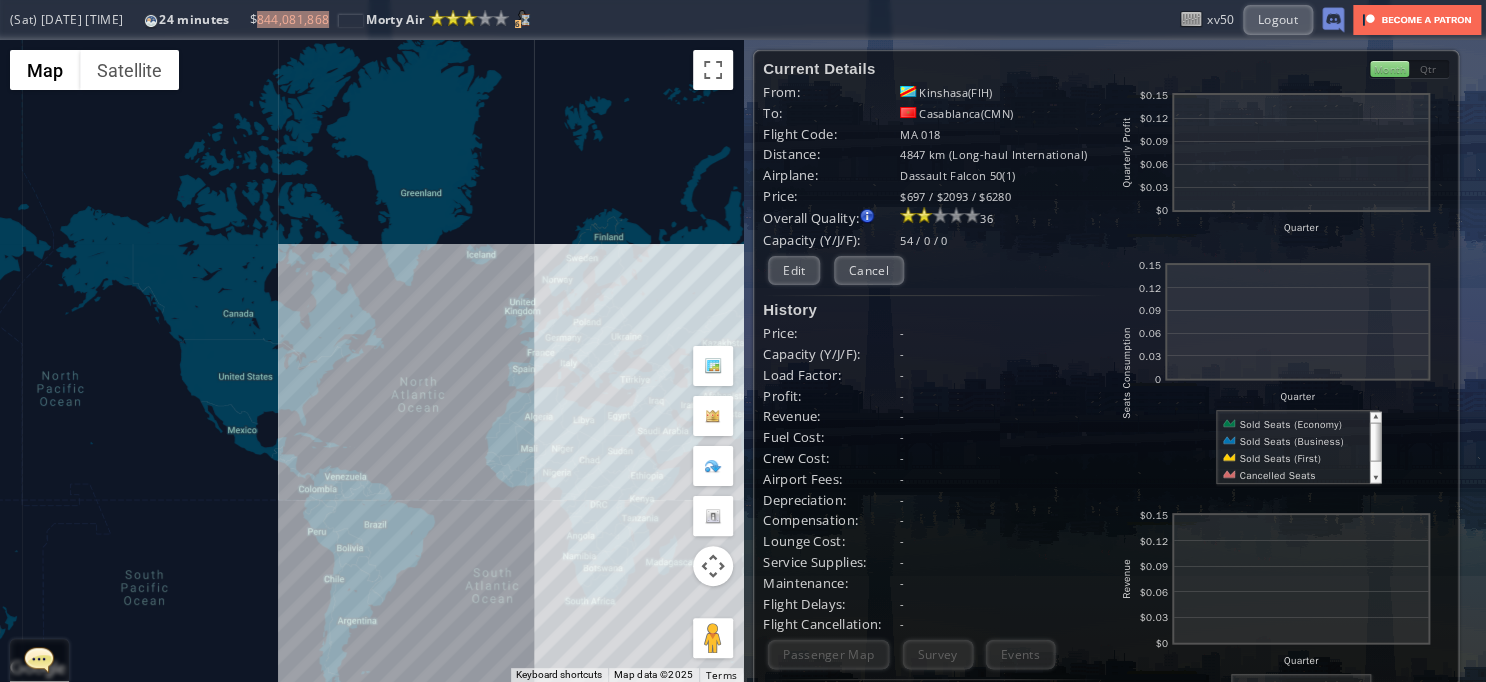 click on "To navigate, press the arrow keys." at bounding box center [371, 361] 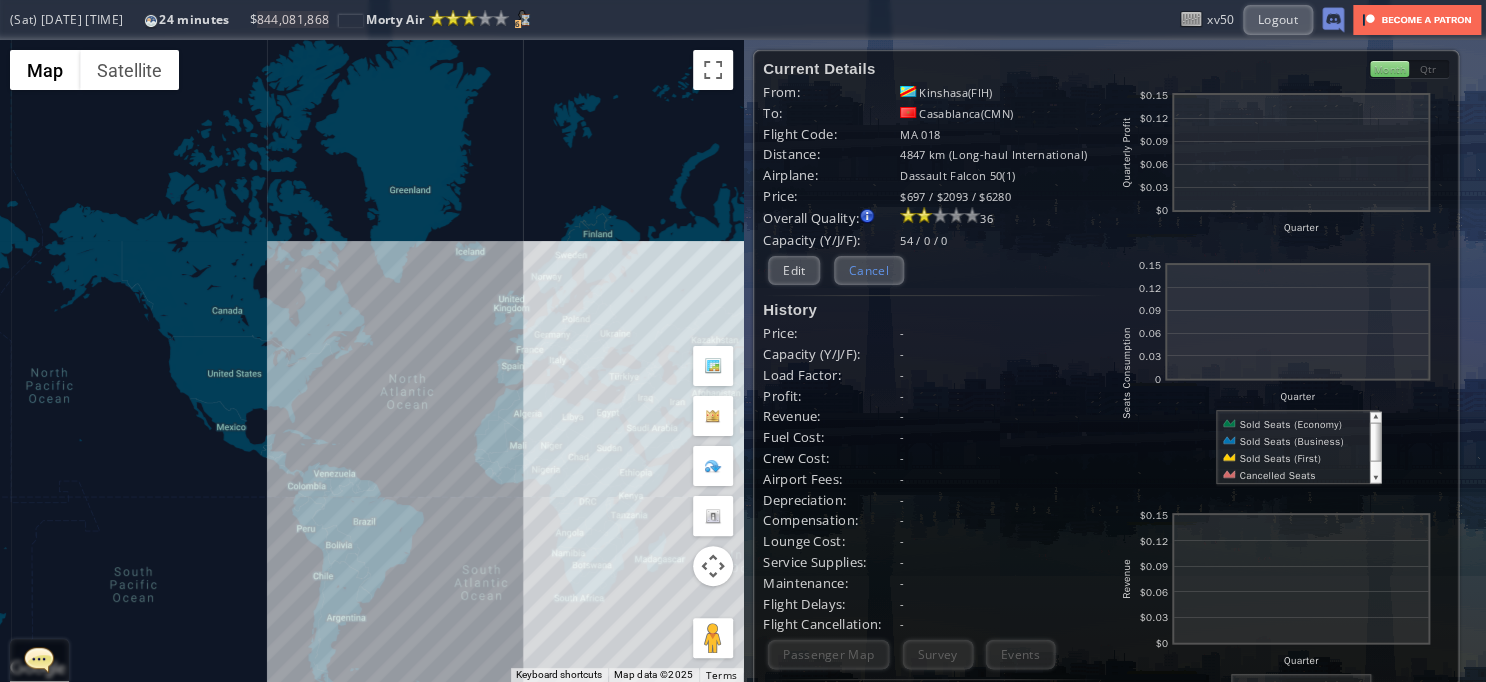 click on "Cancel" at bounding box center (869, 270) 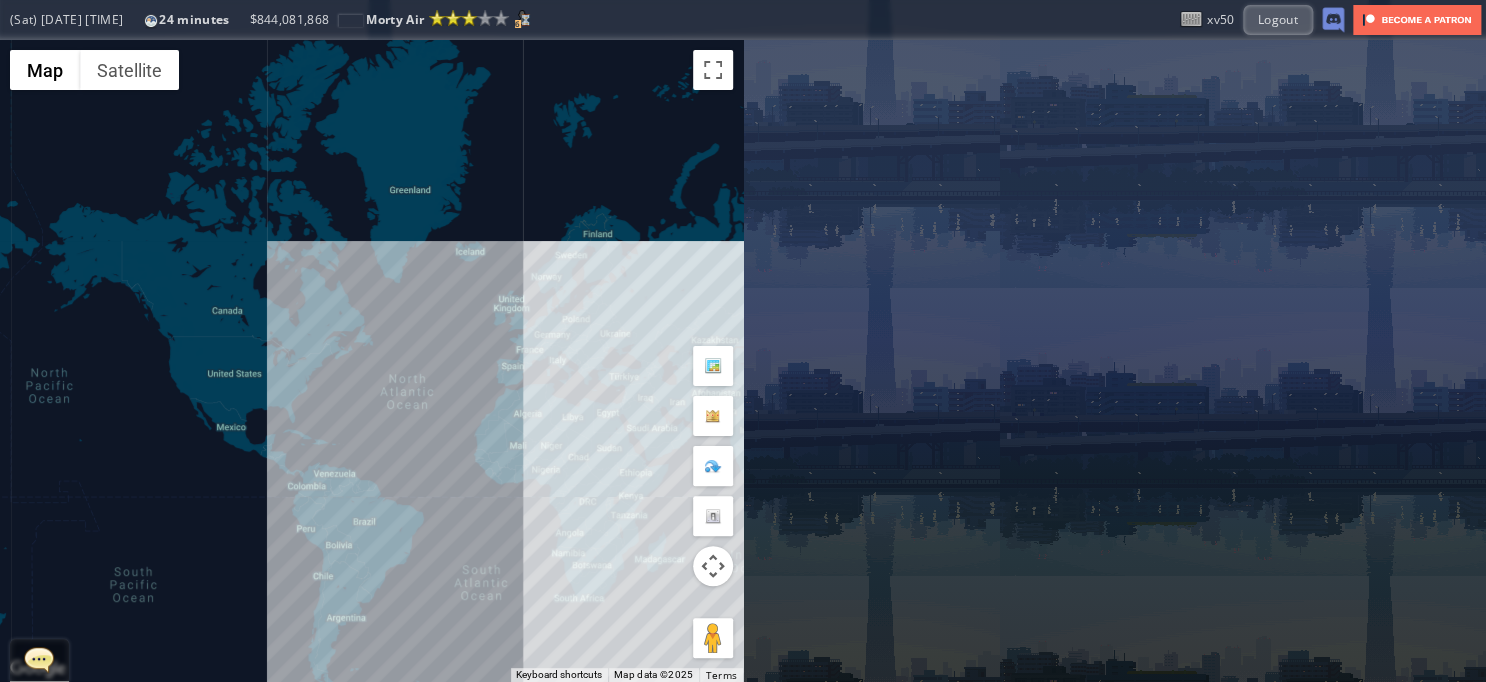 click on "To navigate, press the arrow keys." at bounding box center [371, 361] 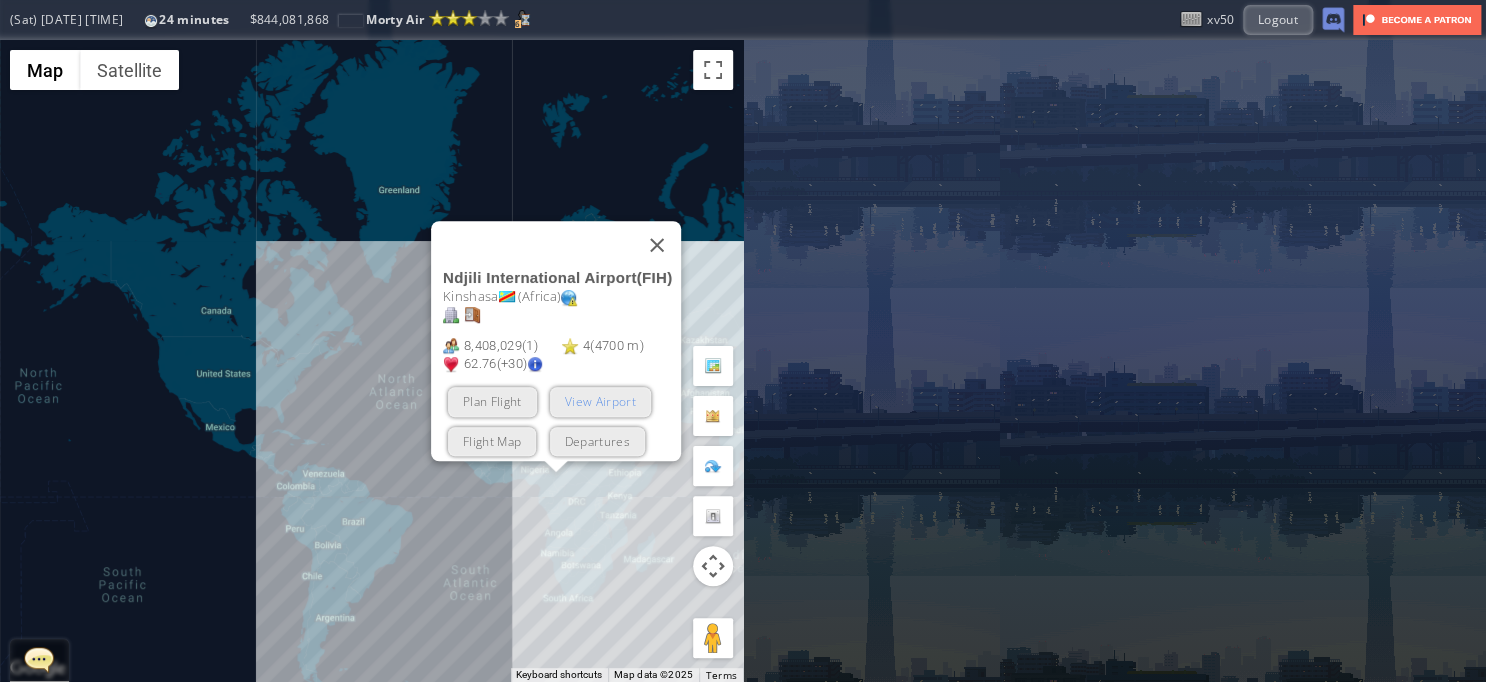 click on "View Airport" at bounding box center (599, 402) 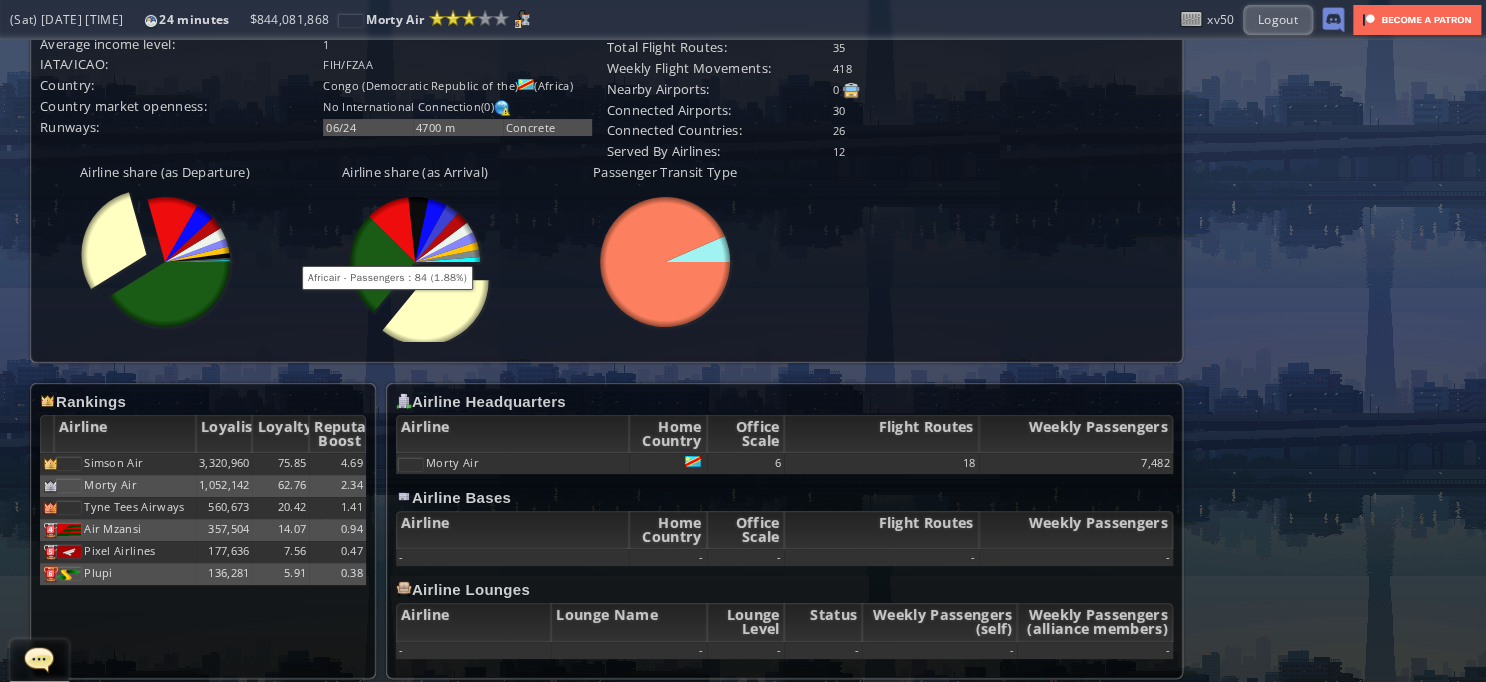 scroll, scrollTop: 100, scrollLeft: 0, axis: vertical 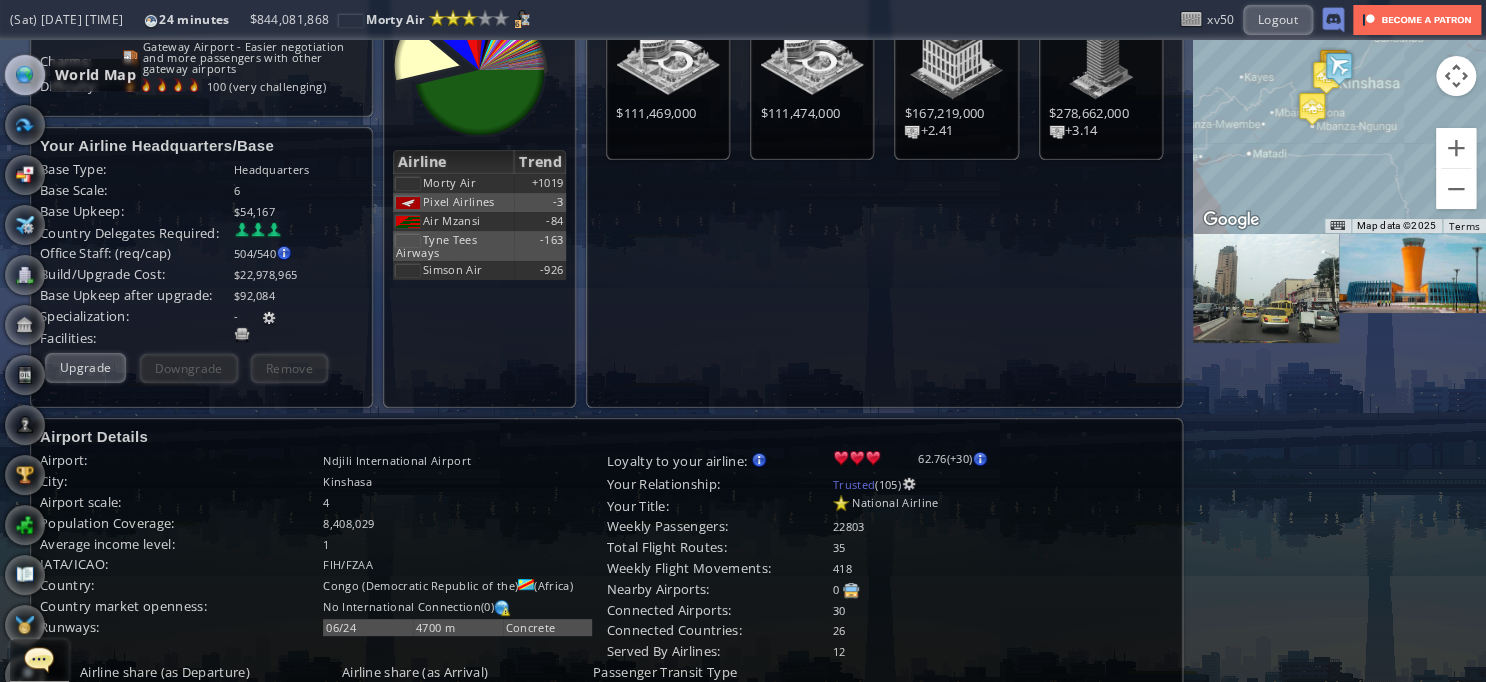 click at bounding box center [25, 75] 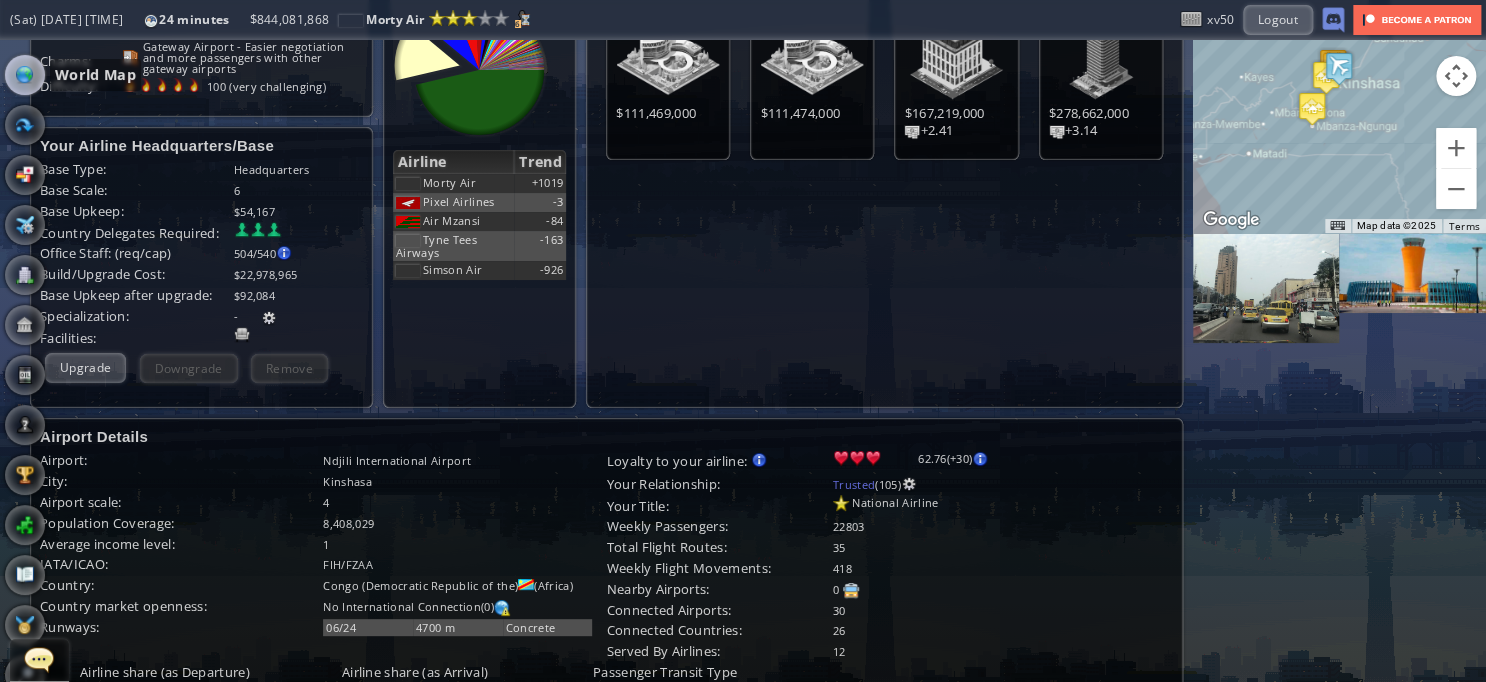 scroll, scrollTop: 0, scrollLeft: 0, axis: both 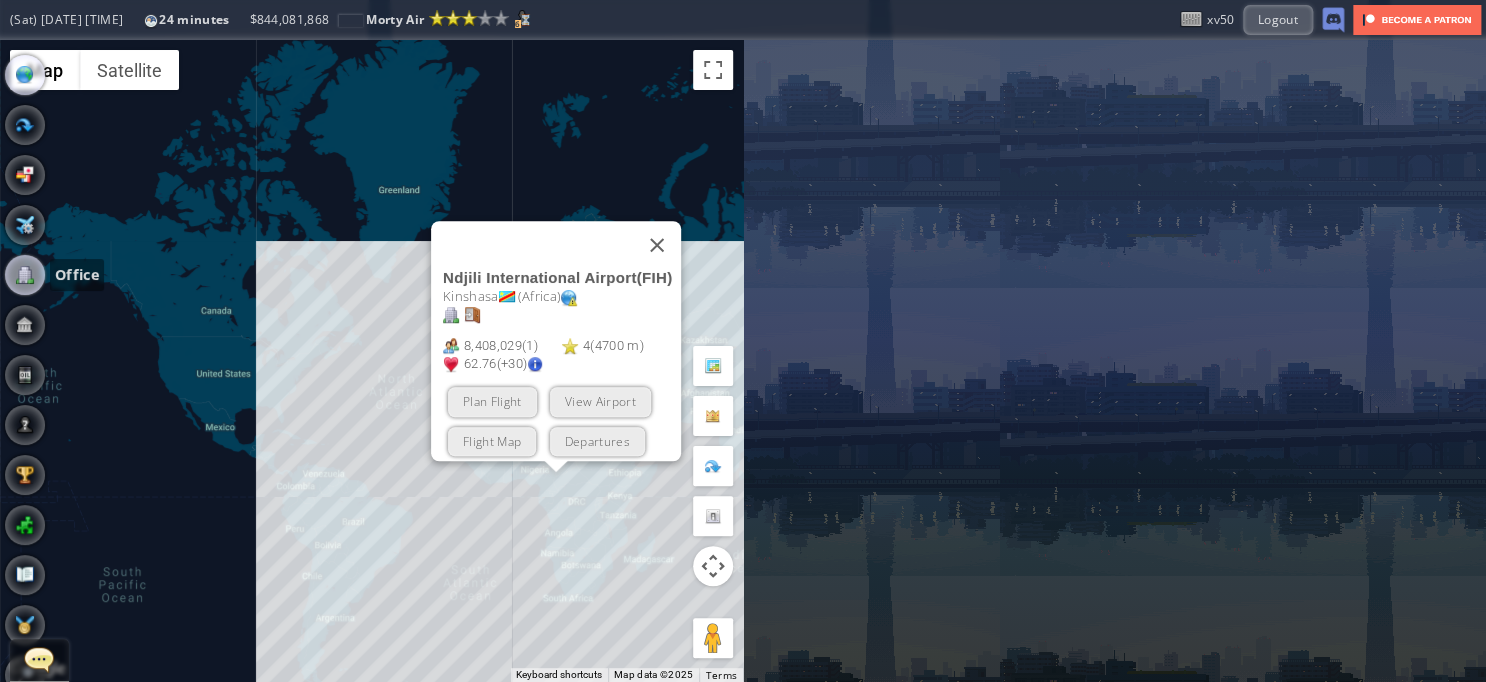 click at bounding box center [25, 275] 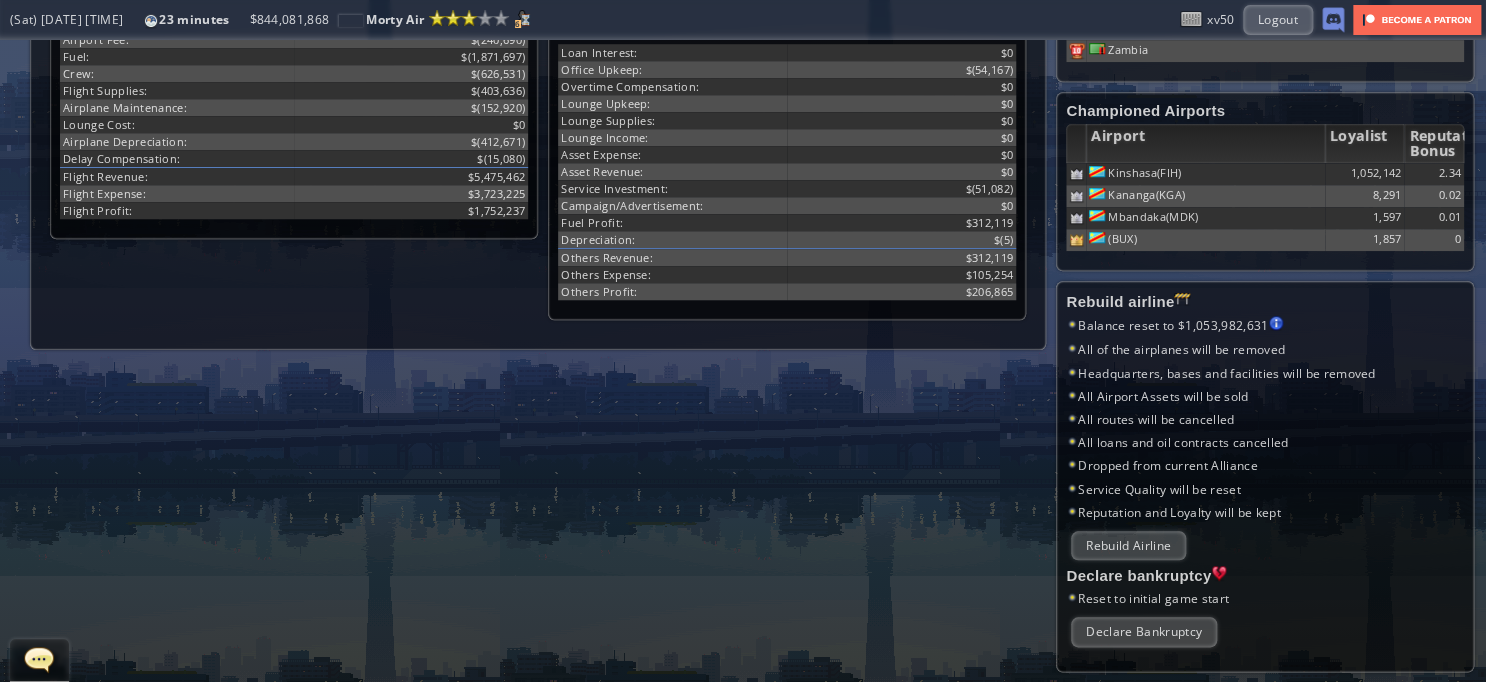 scroll, scrollTop: 400, scrollLeft: 0, axis: vertical 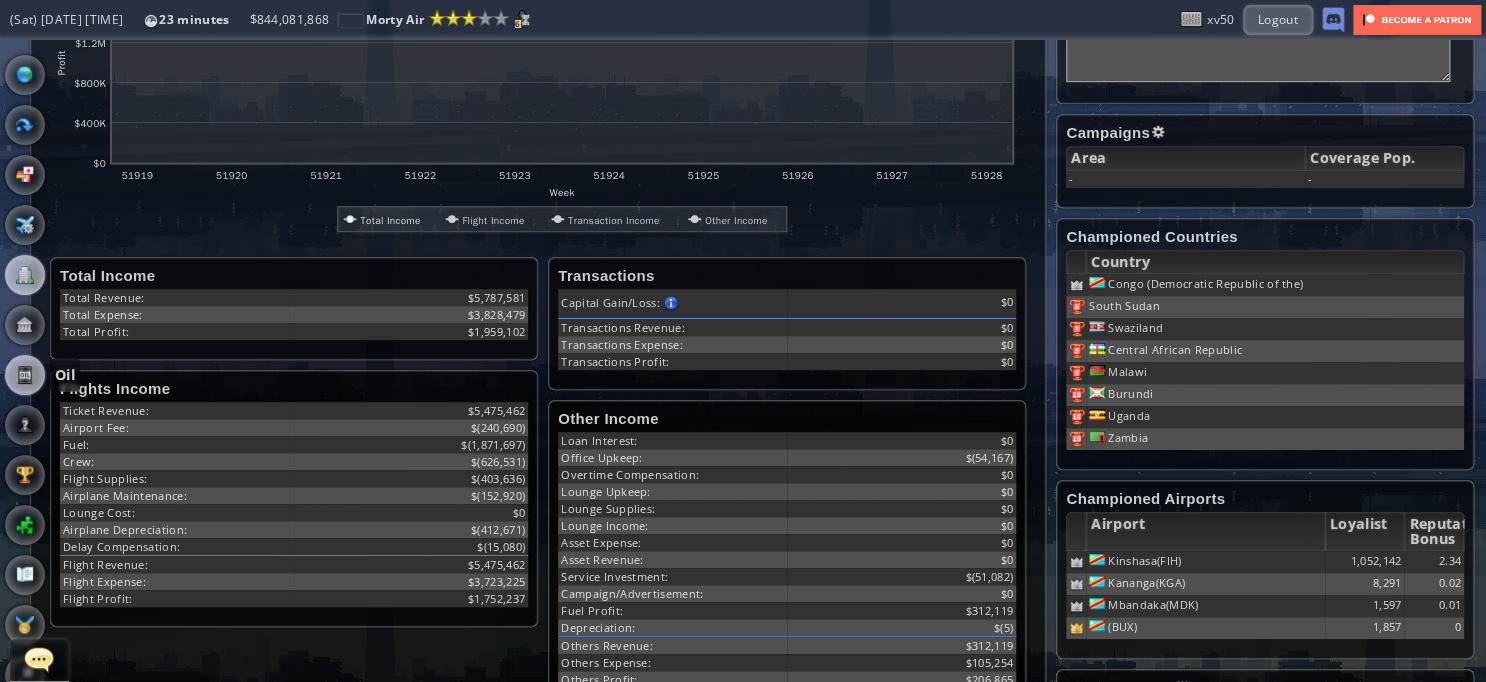 click at bounding box center (25, 375) 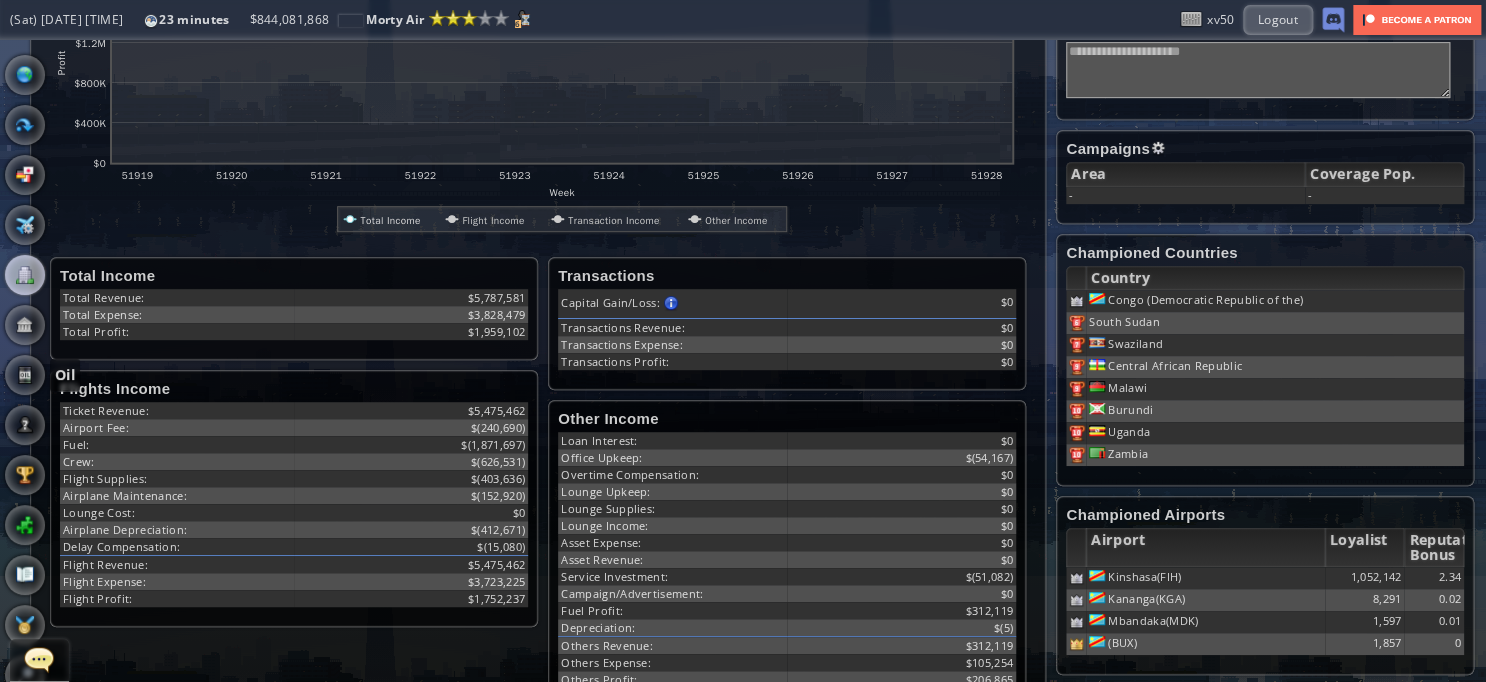 scroll, scrollTop: 0, scrollLeft: 0, axis: both 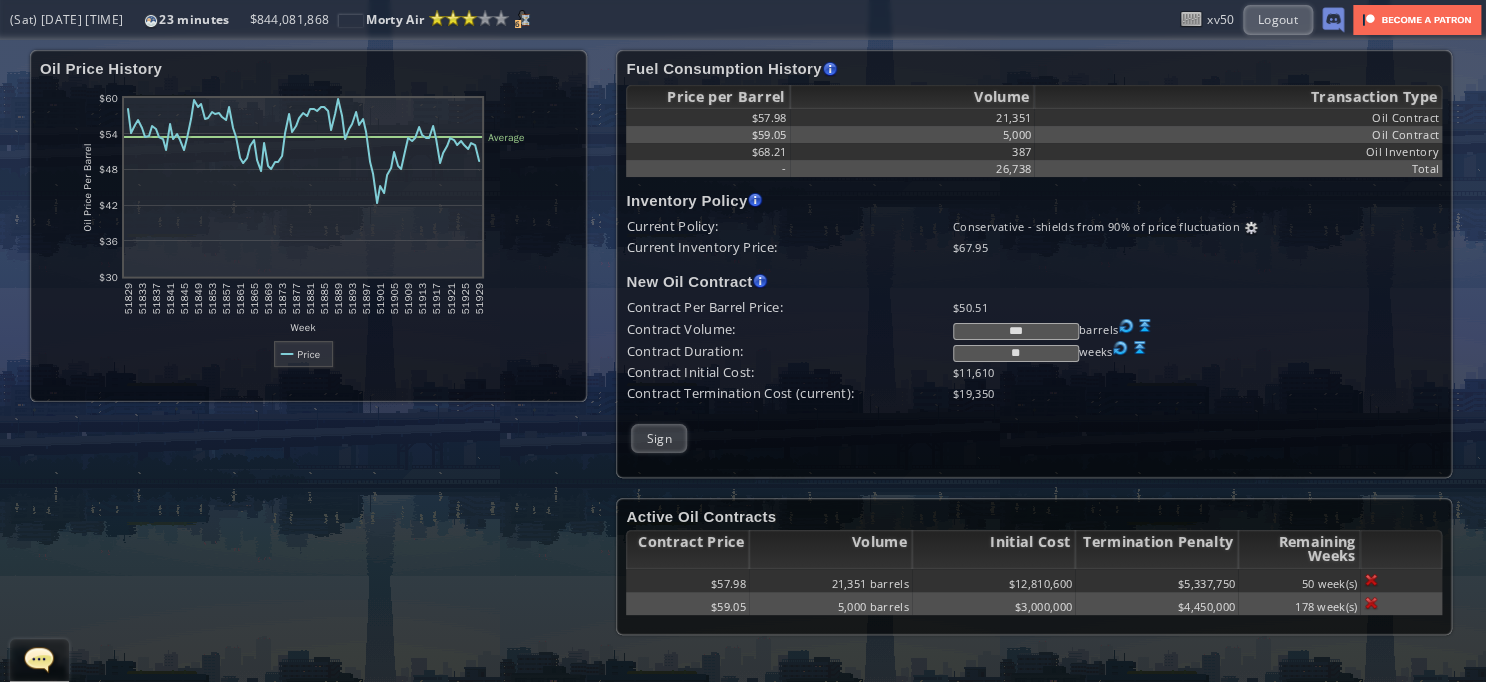 click at bounding box center [1145, 326] 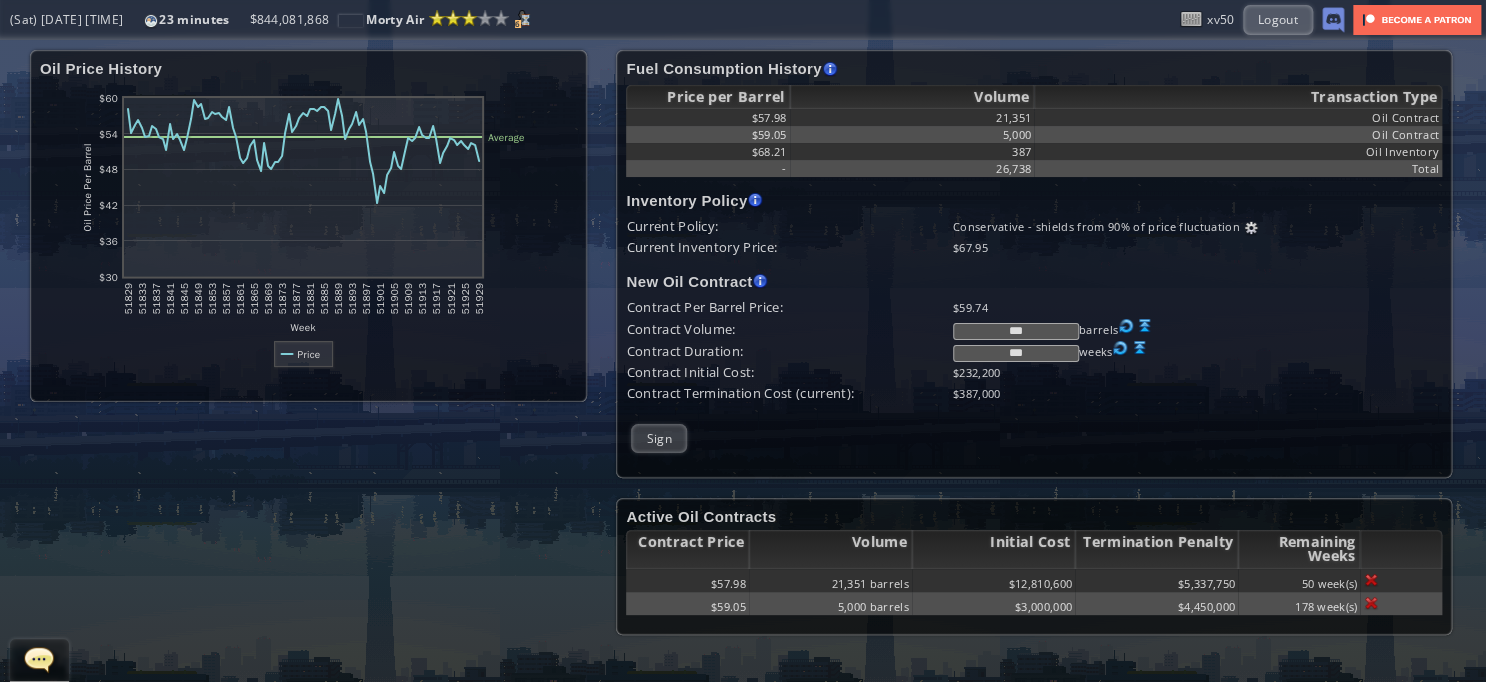 click at bounding box center [1251, 228] 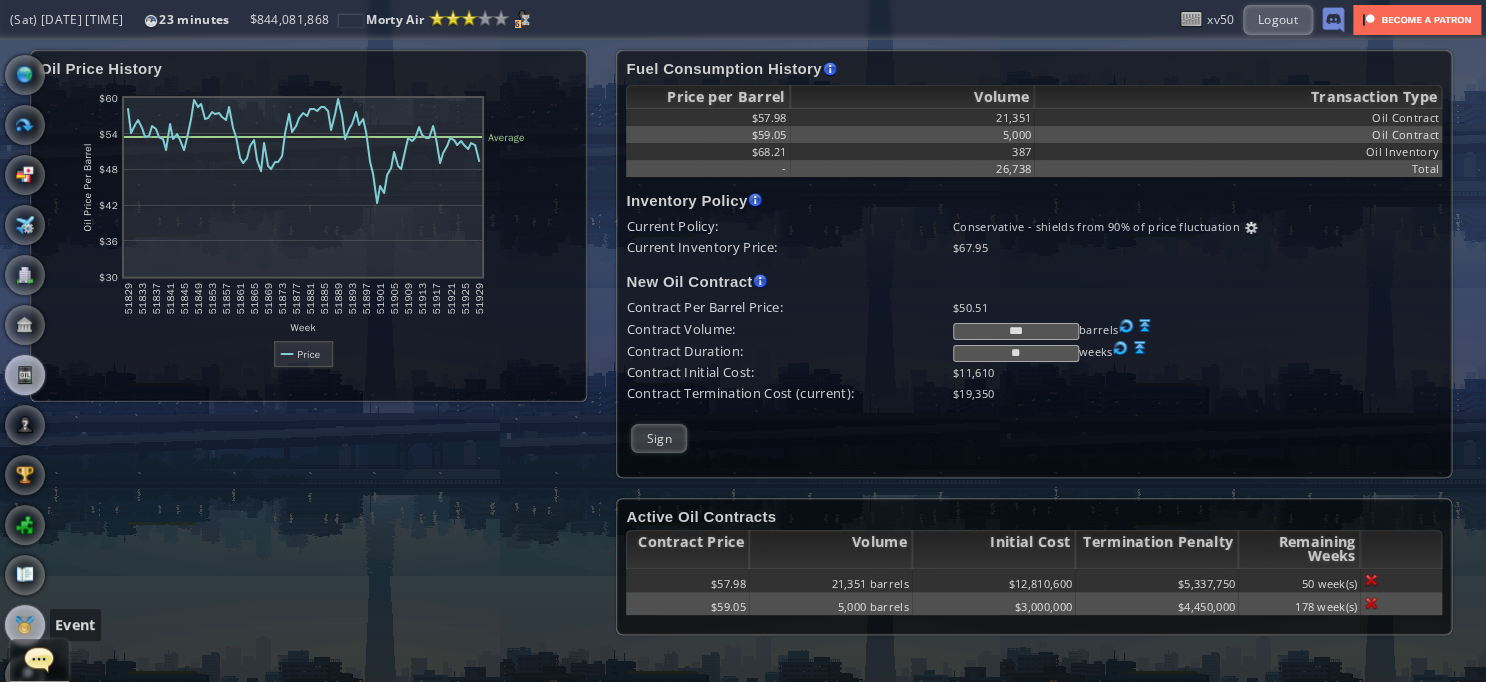 click at bounding box center (25, 625) 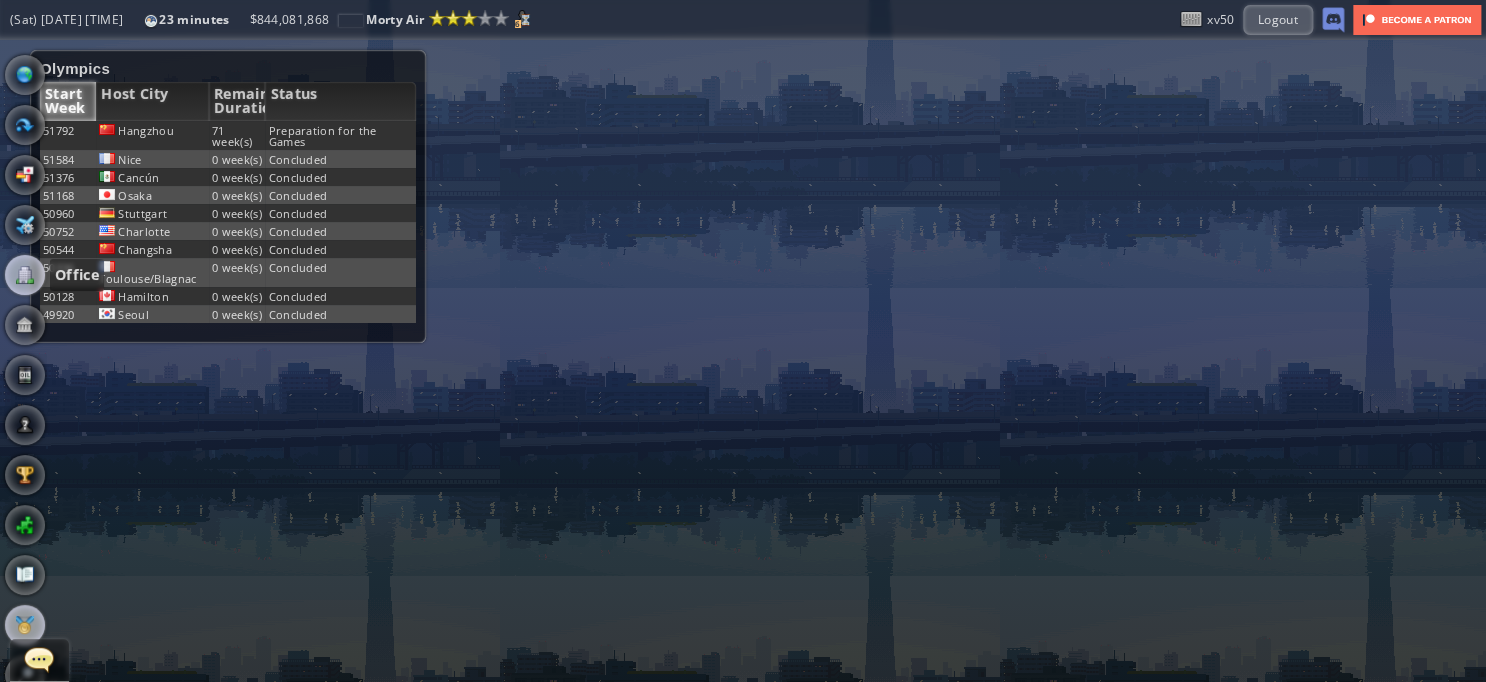 click at bounding box center [25, 275] 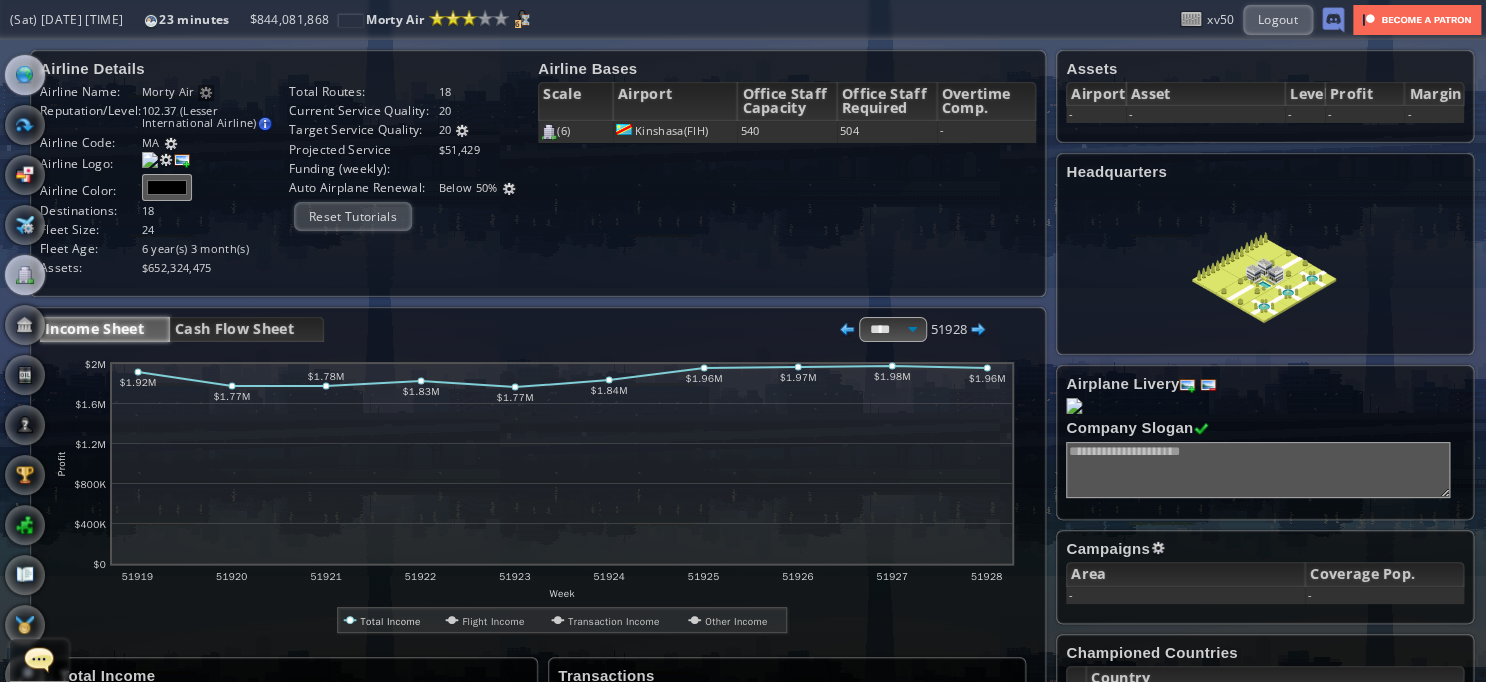 click at bounding box center (25, 75) 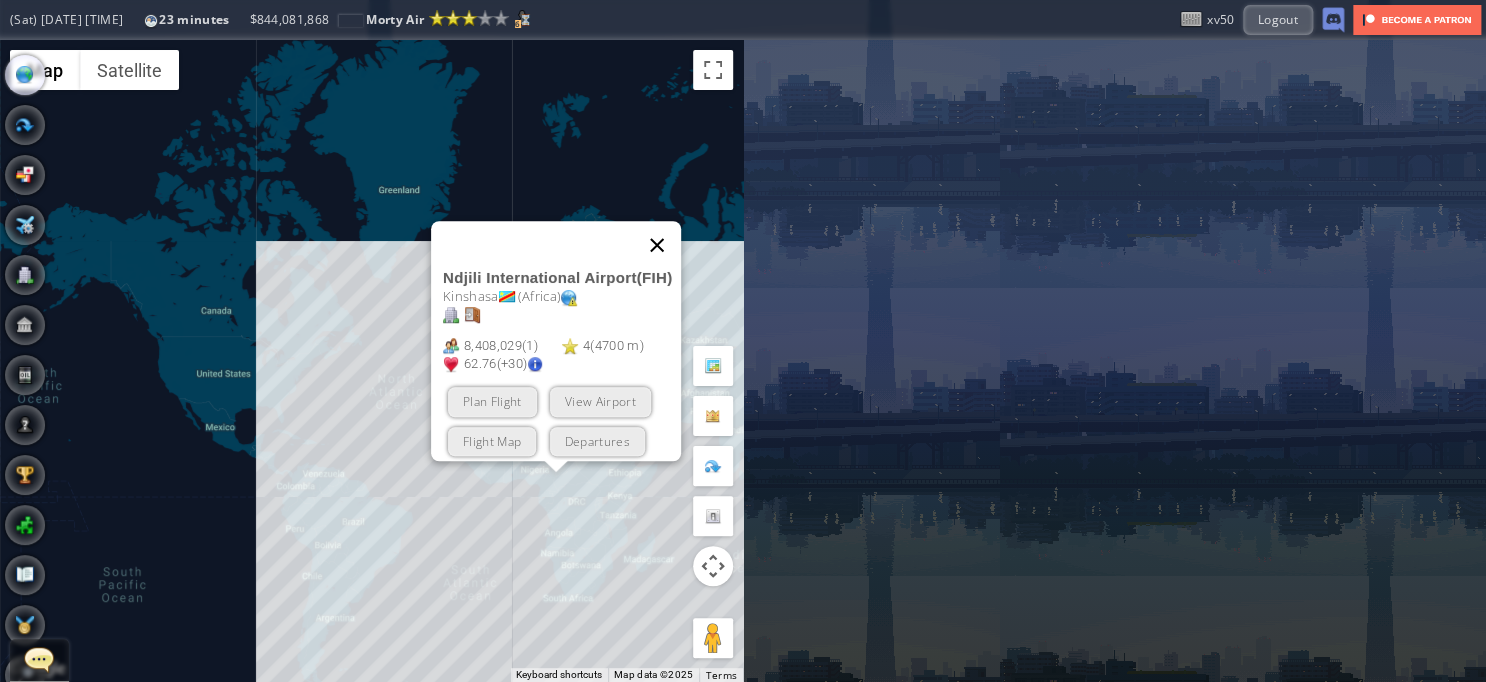 click at bounding box center (657, 245) 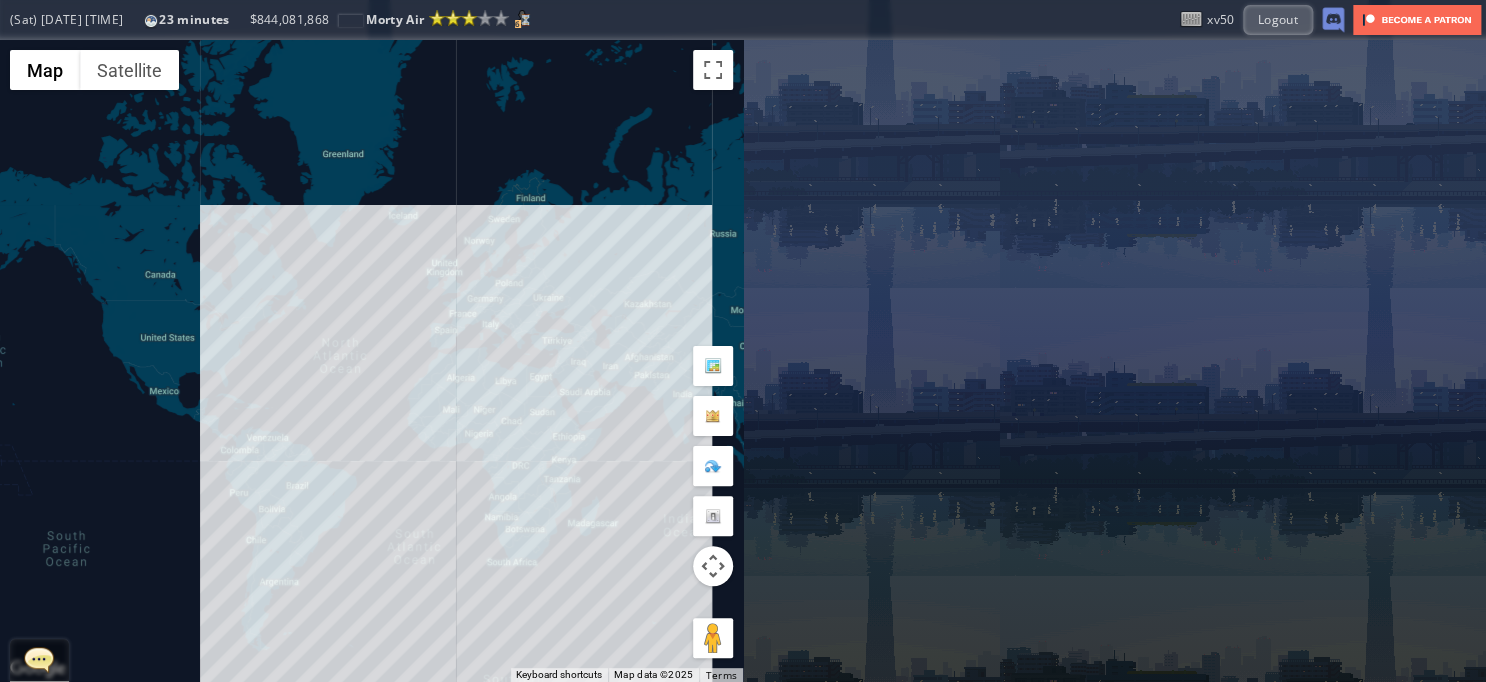 drag, startPoint x: 592, startPoint y: 555, endPoint x: 532, endPoint y: 512, distance: 73.817345 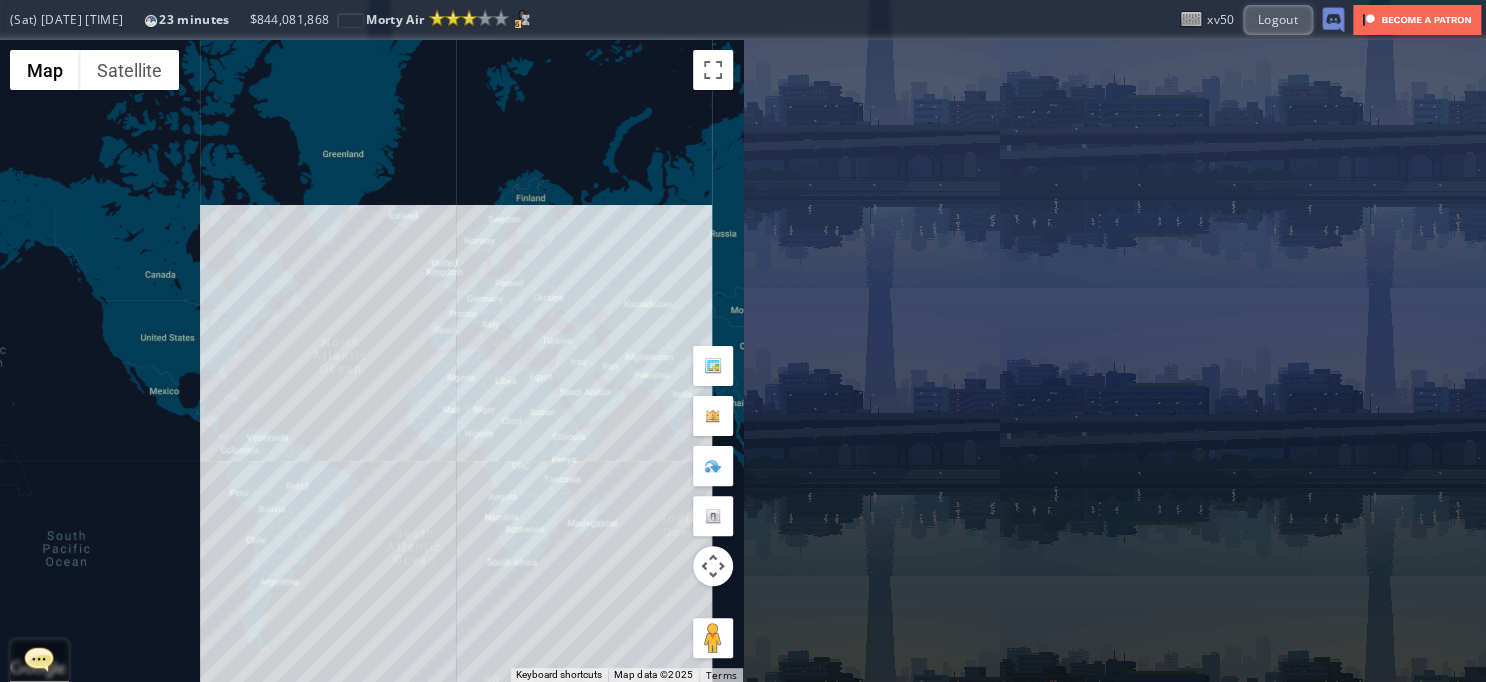 click on "To navigate, press the arrow keys." at bounding box center (371, 361) 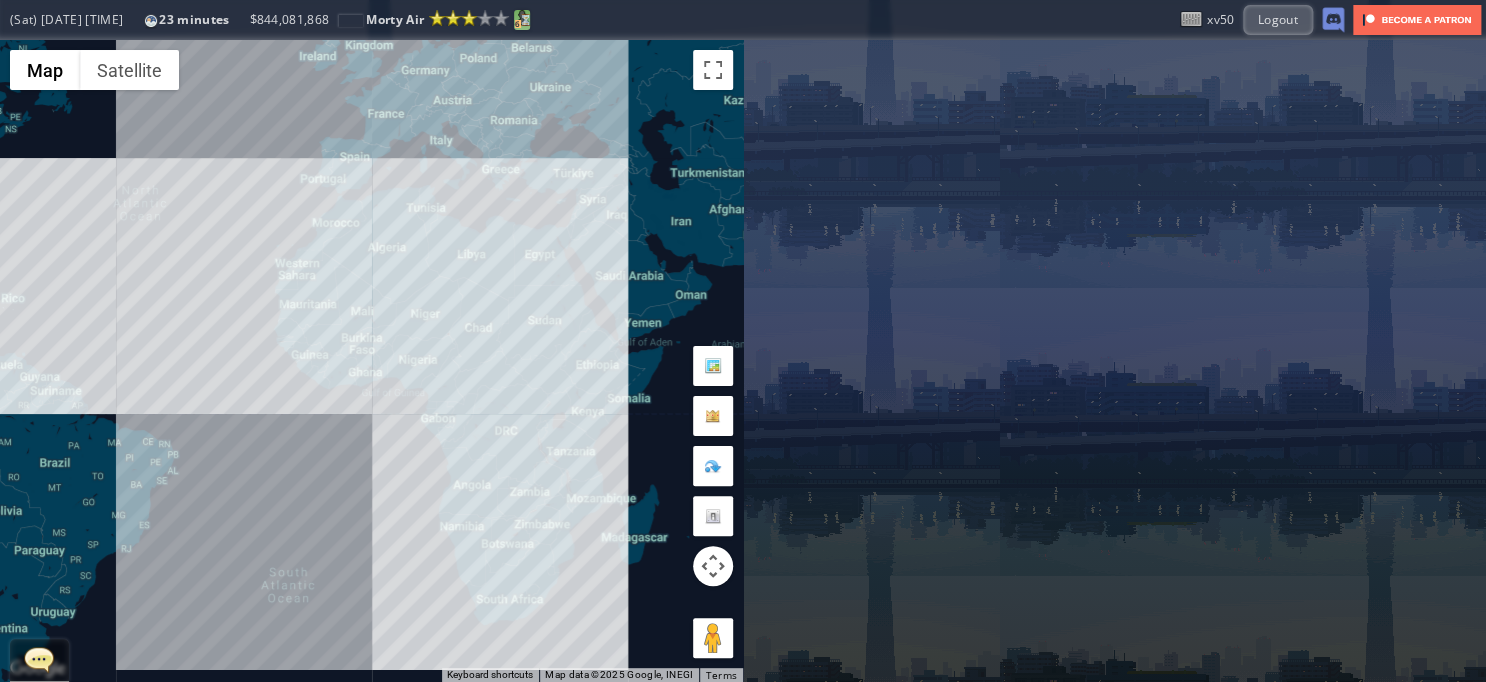 click at bounding box center [522, 18] 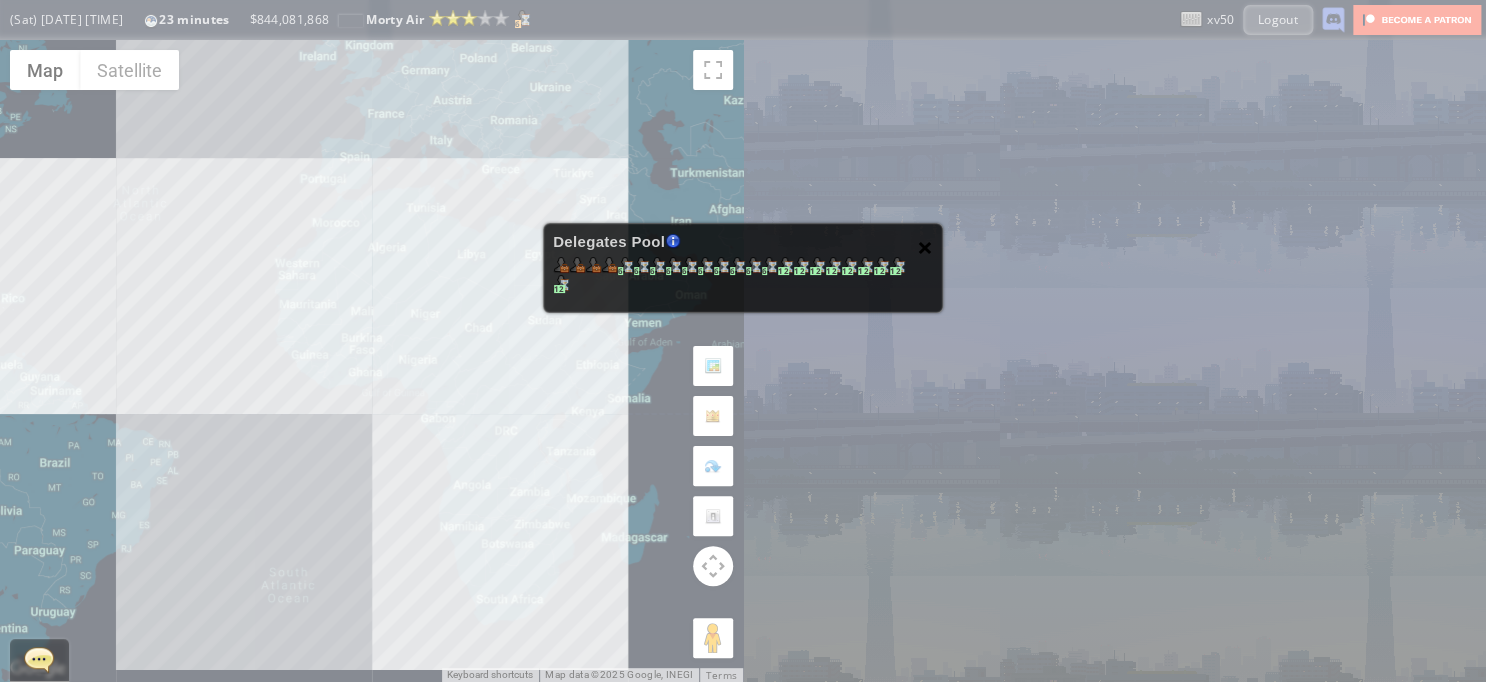 click on "×" at bounding box center (925, 247) 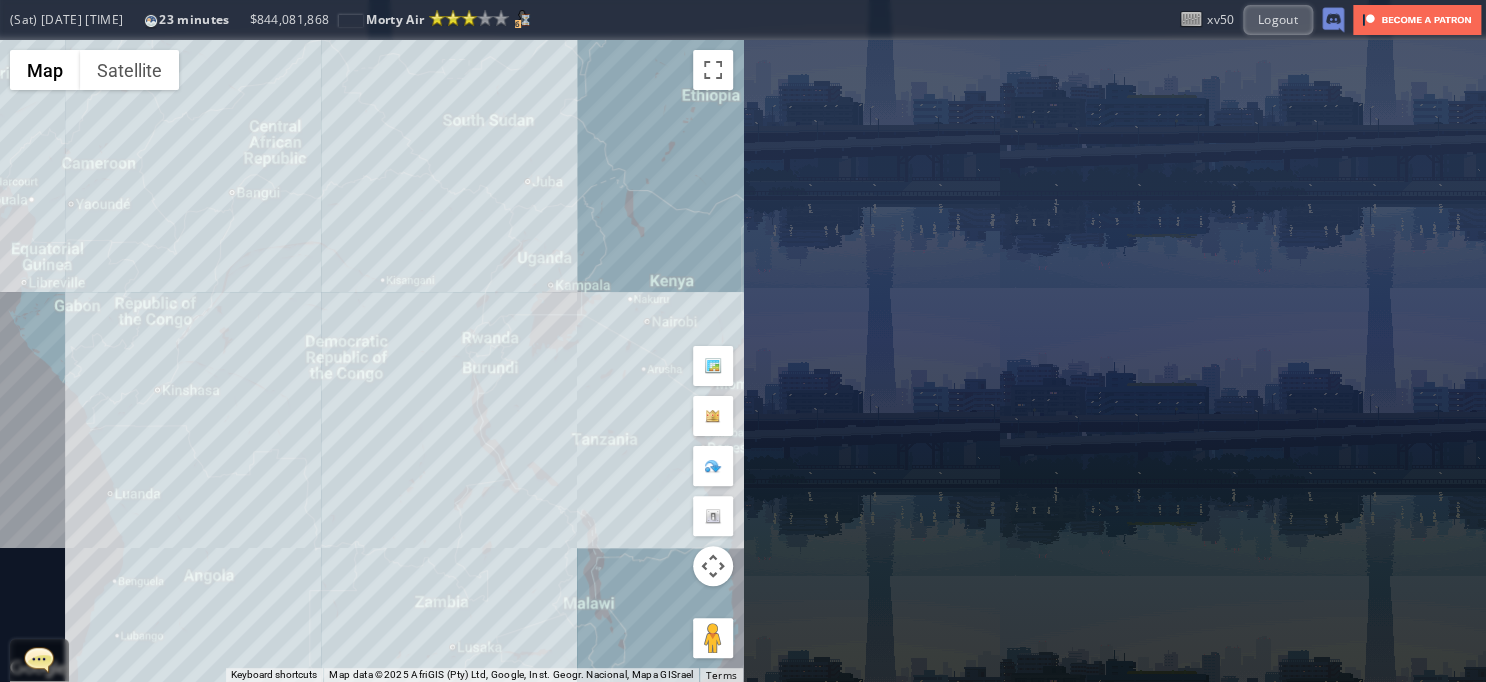 click on "To navigate, press the arrow keys." at bounding box center (371, 361) 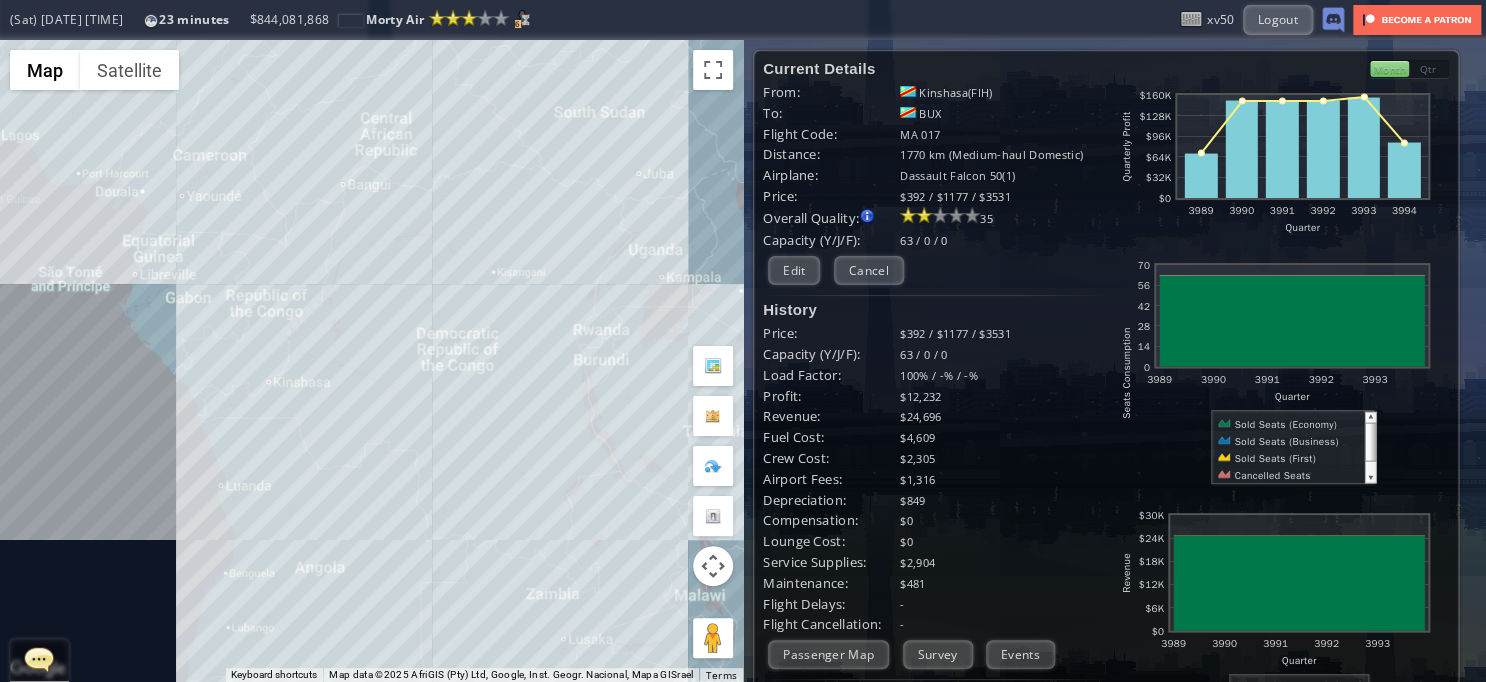 drag, startPoint x: 396, startPoint y: 344, endPoint x: 515, endPoint y: 336, distance: 119.26861 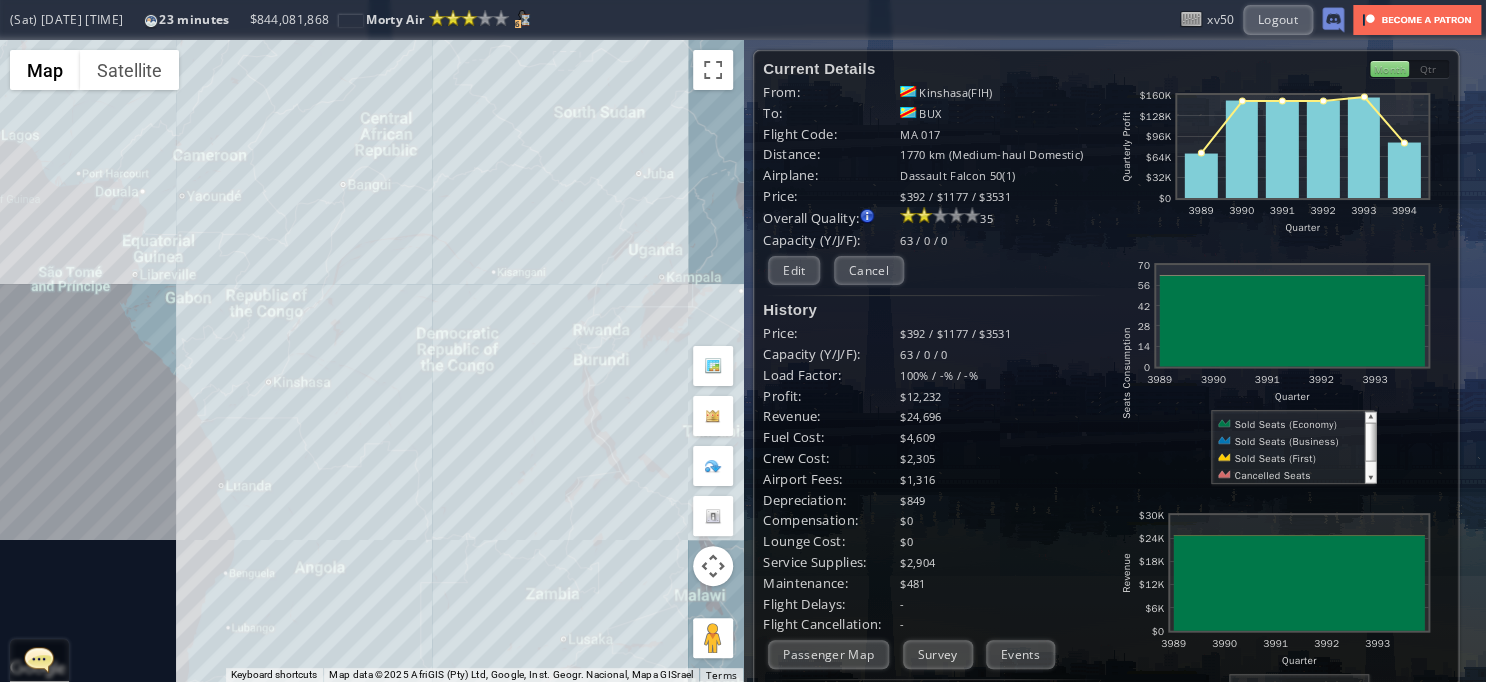 click on "To navigate, press the arrow keys." at bounding box center [371, 361] 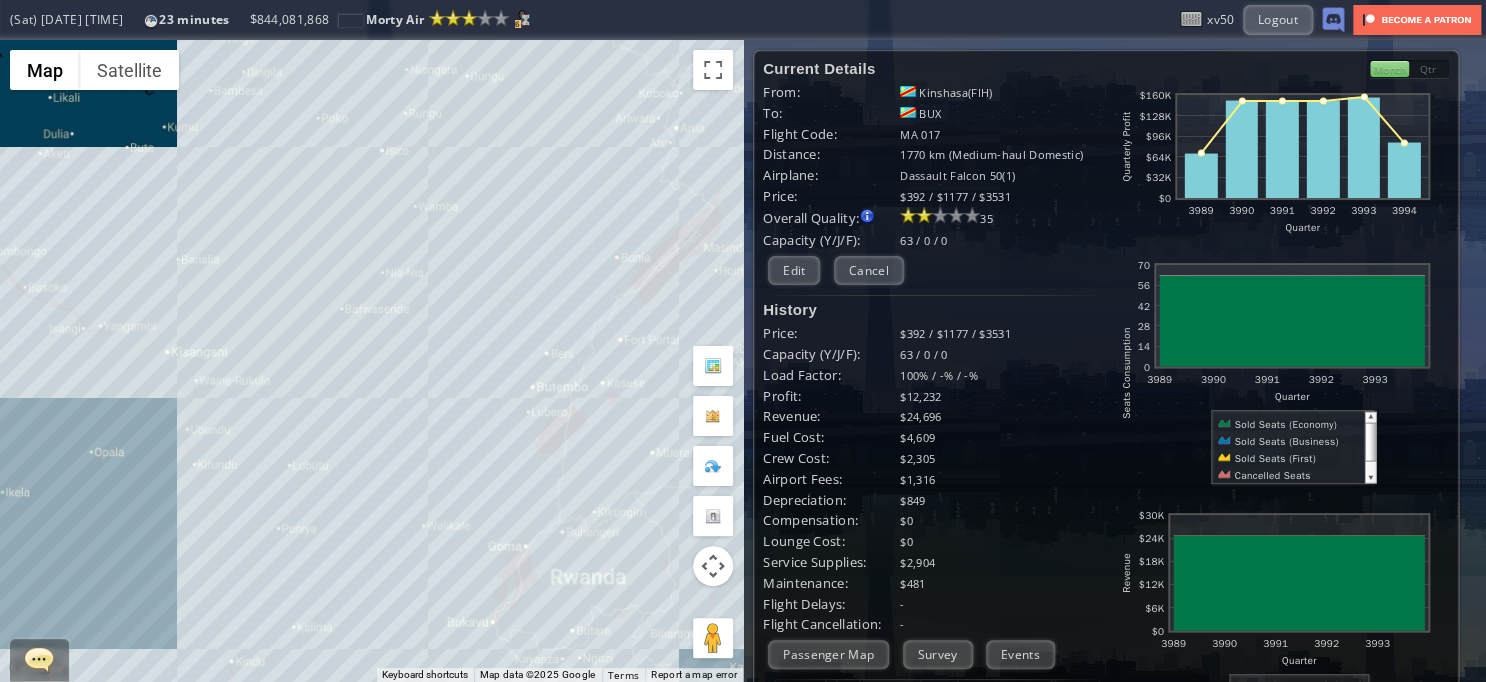 click on "To navigate, press the arrow keys." at bounding box center [371, 361] 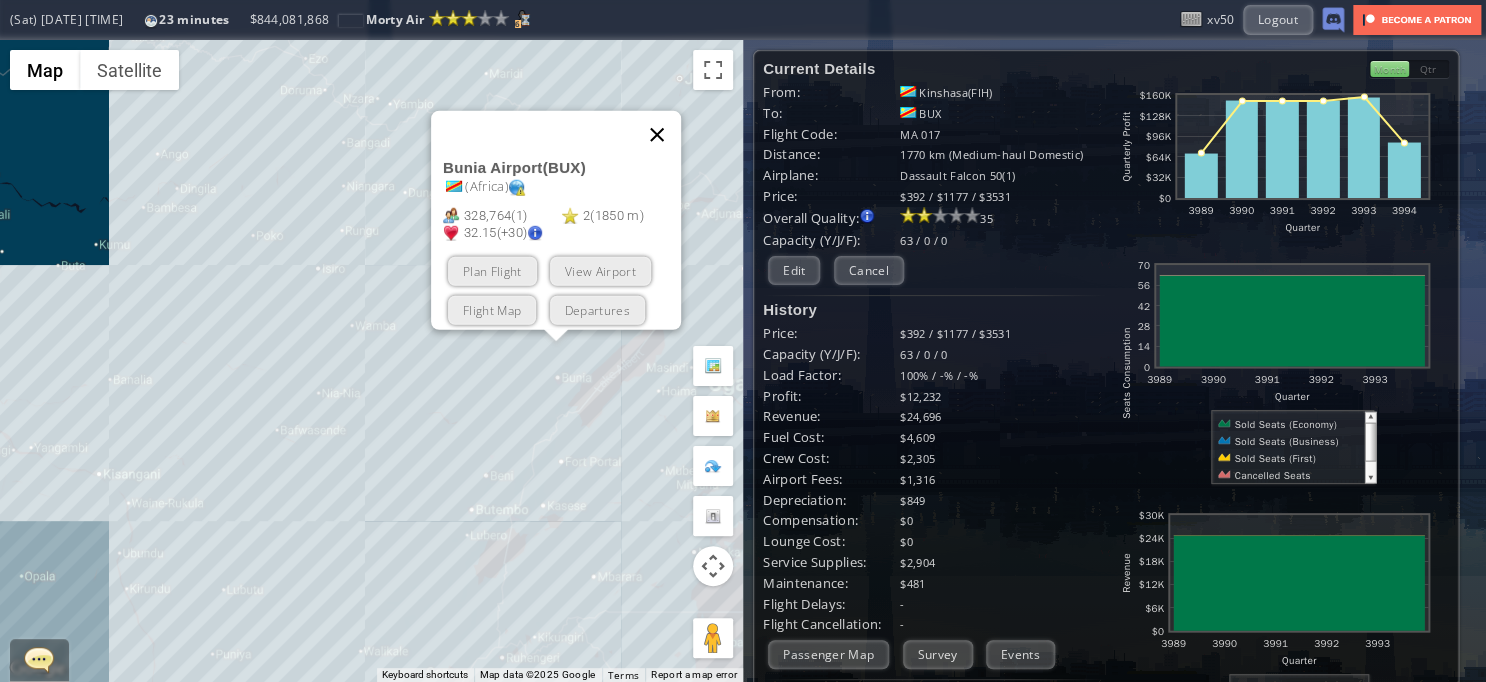 click at bounding box center (657, 135) 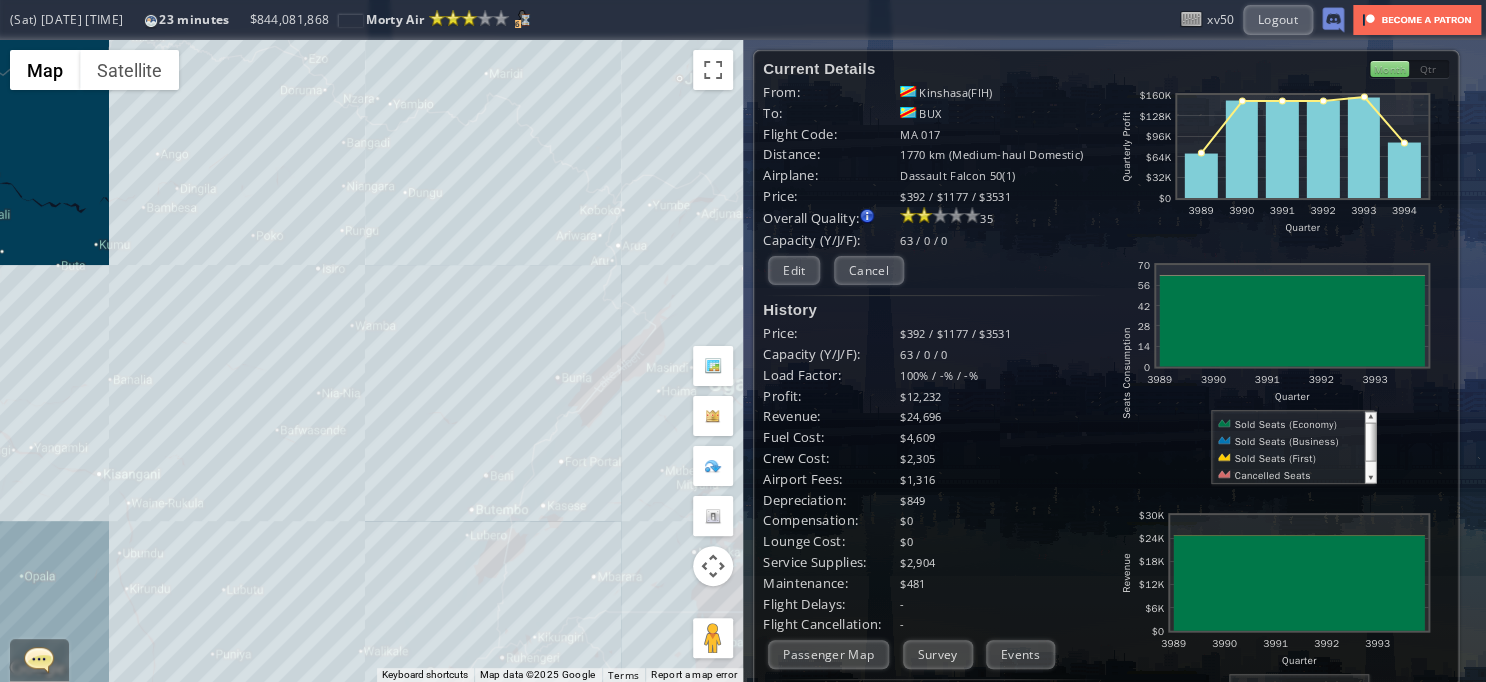 click on "To navigate, press the arrow keys." at bounding box center [371, 361] 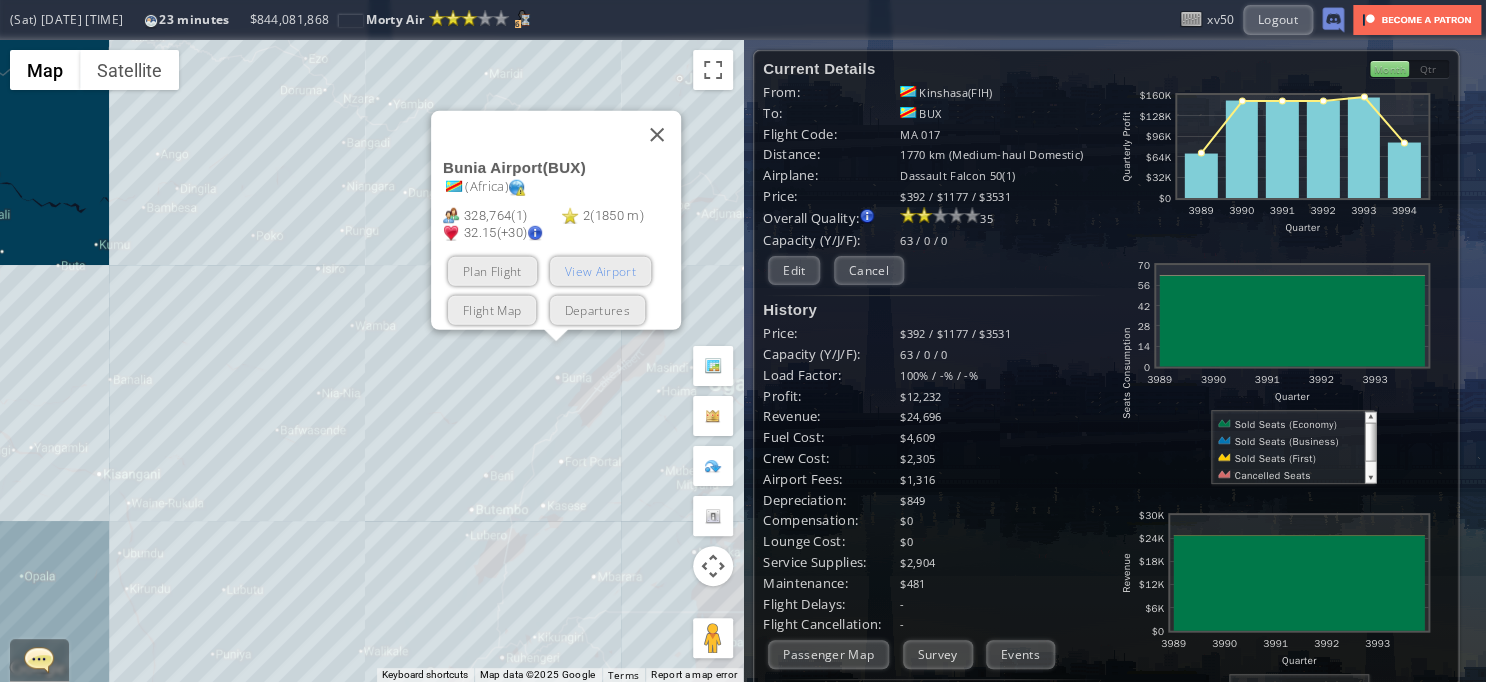 click on "View Airport" at bounding box center [599, 271] 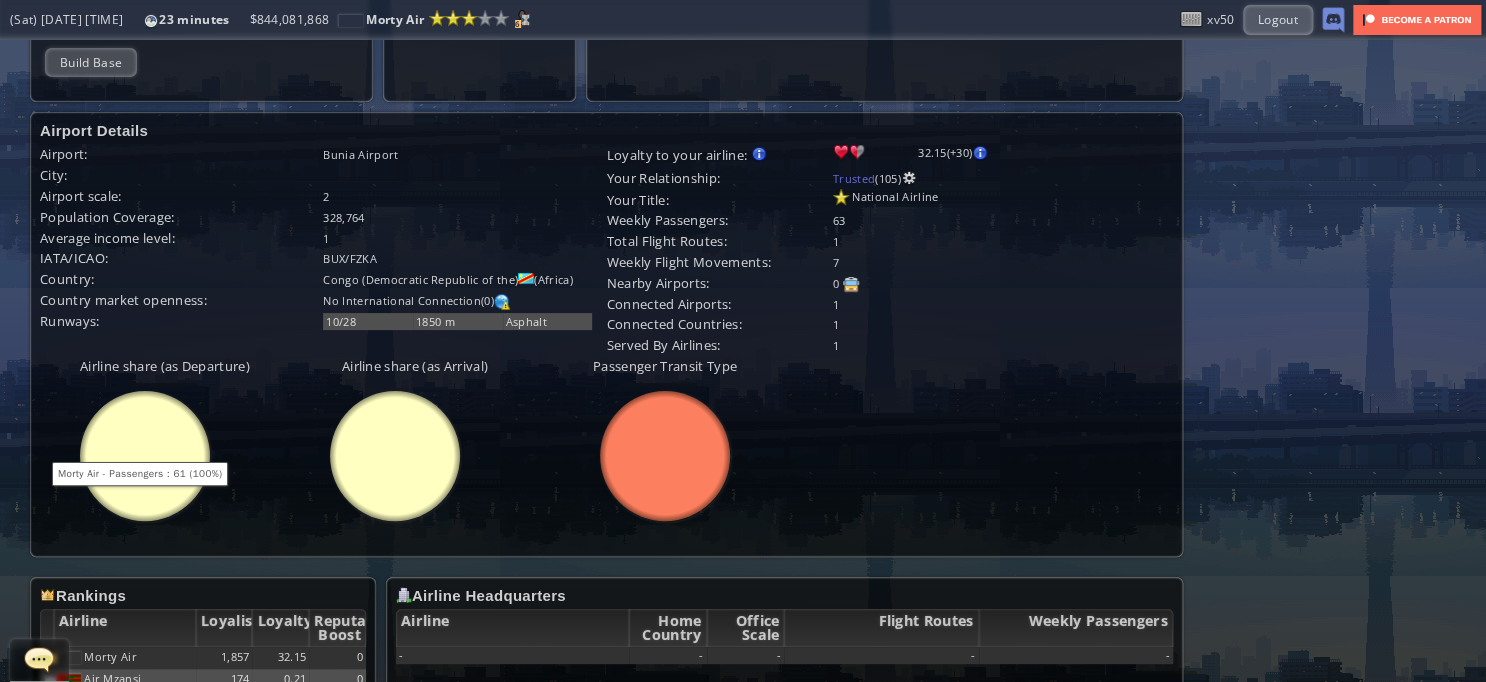 scroll, scrollTop: 0, scrollLeft: 0, axis: both 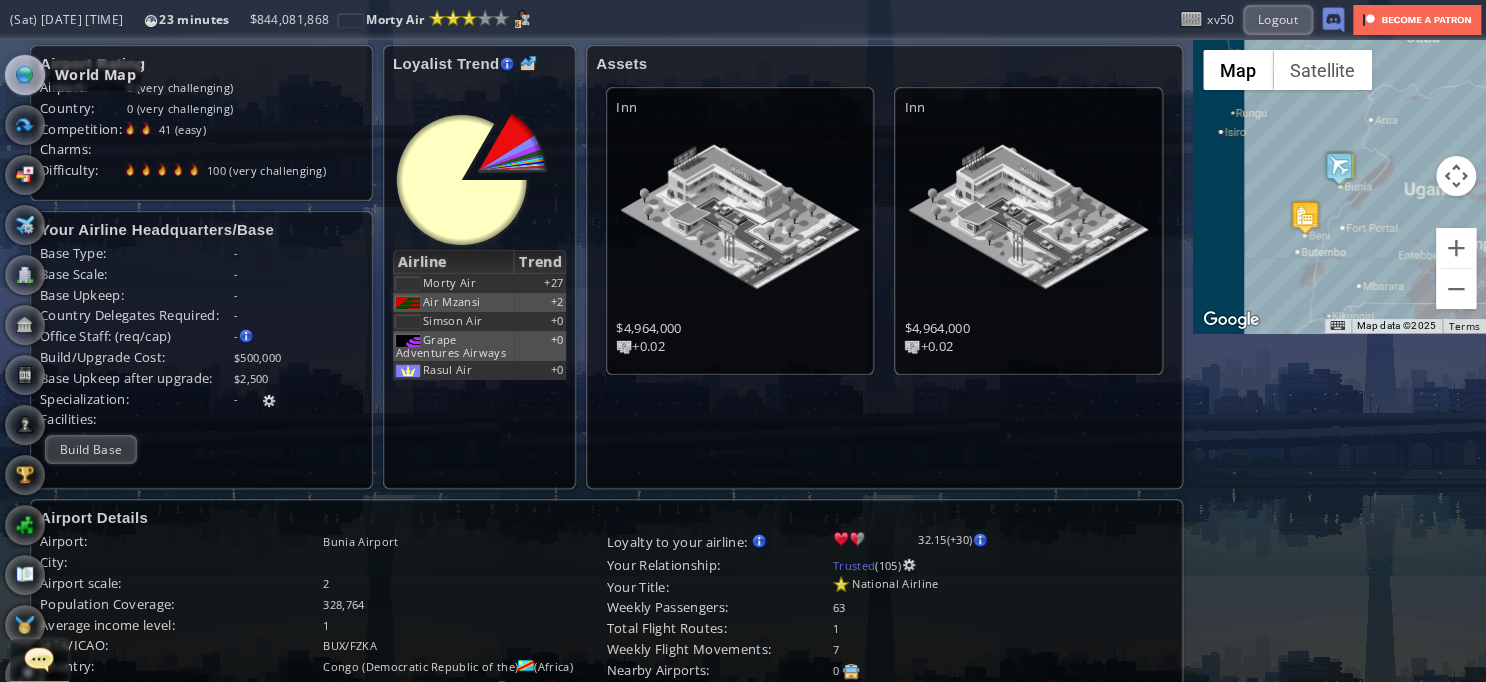 click at bounding box center [25, 75] 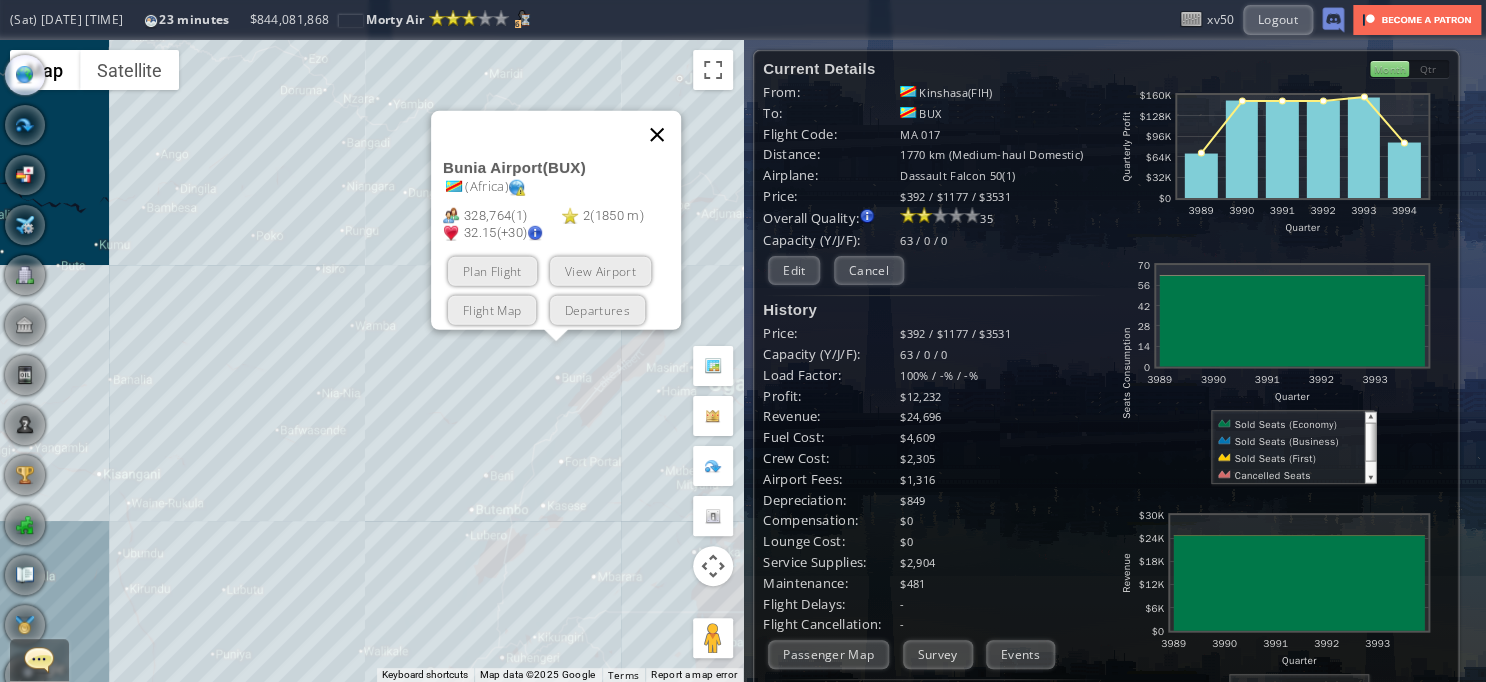 click at bounding box center [657, 135] 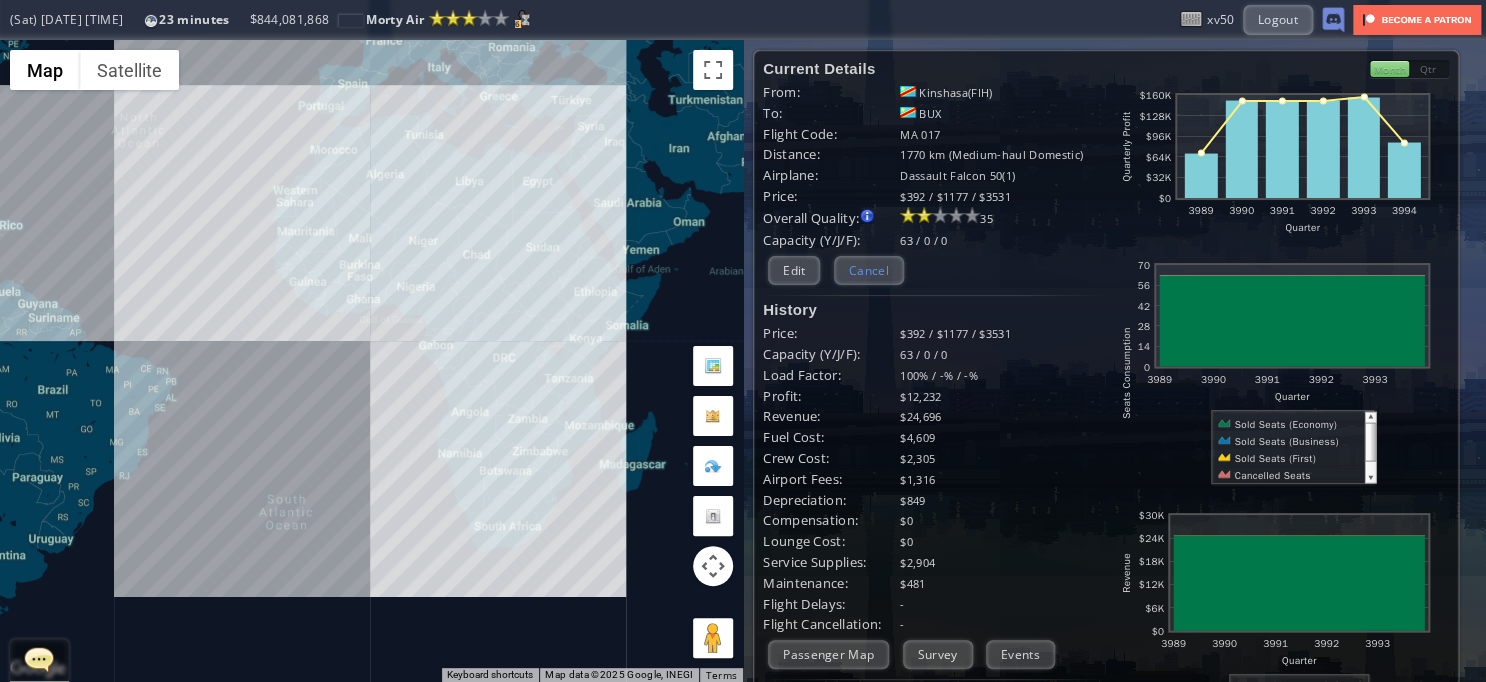 click on "Cancel" at bounding box center [869, 270] 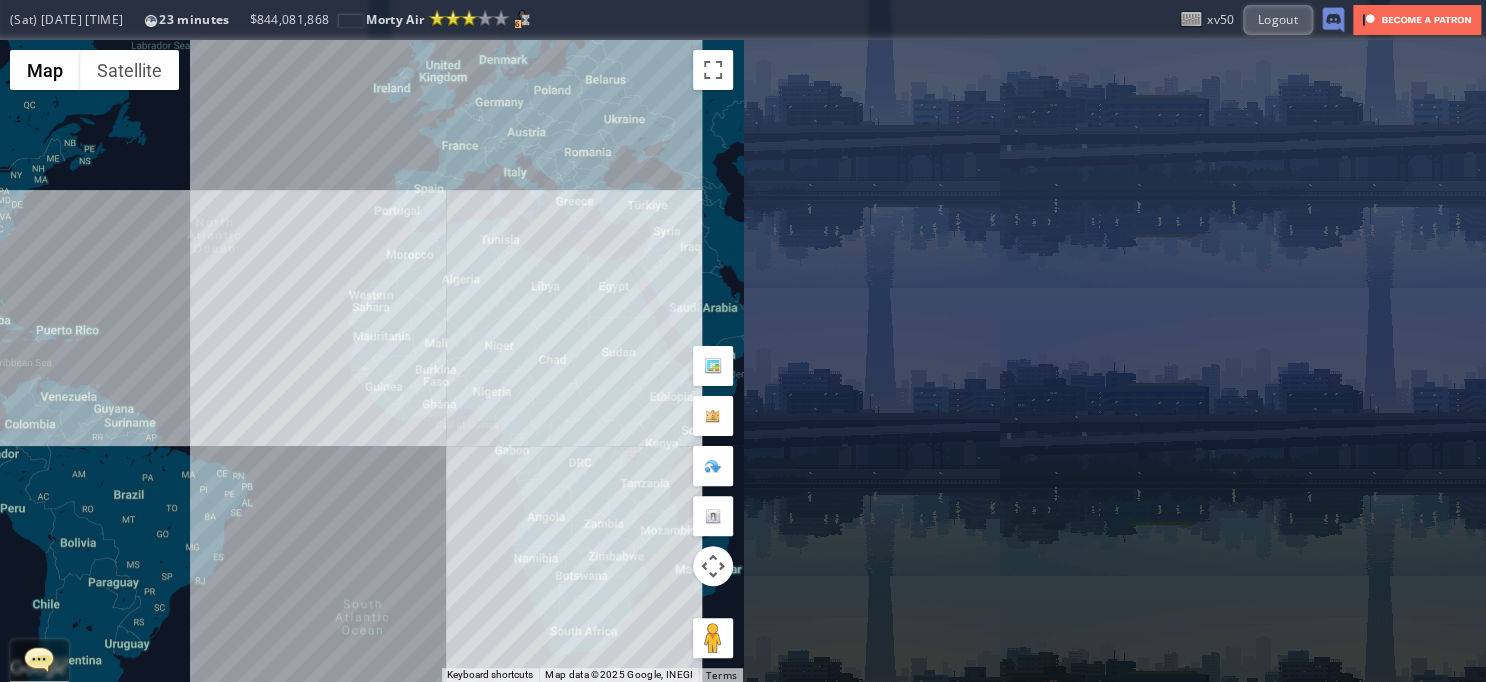 drag, startPoint x: 407, startPoint y: 298, endPoint x: 484, endPoint y: 408, distance: 134.27211 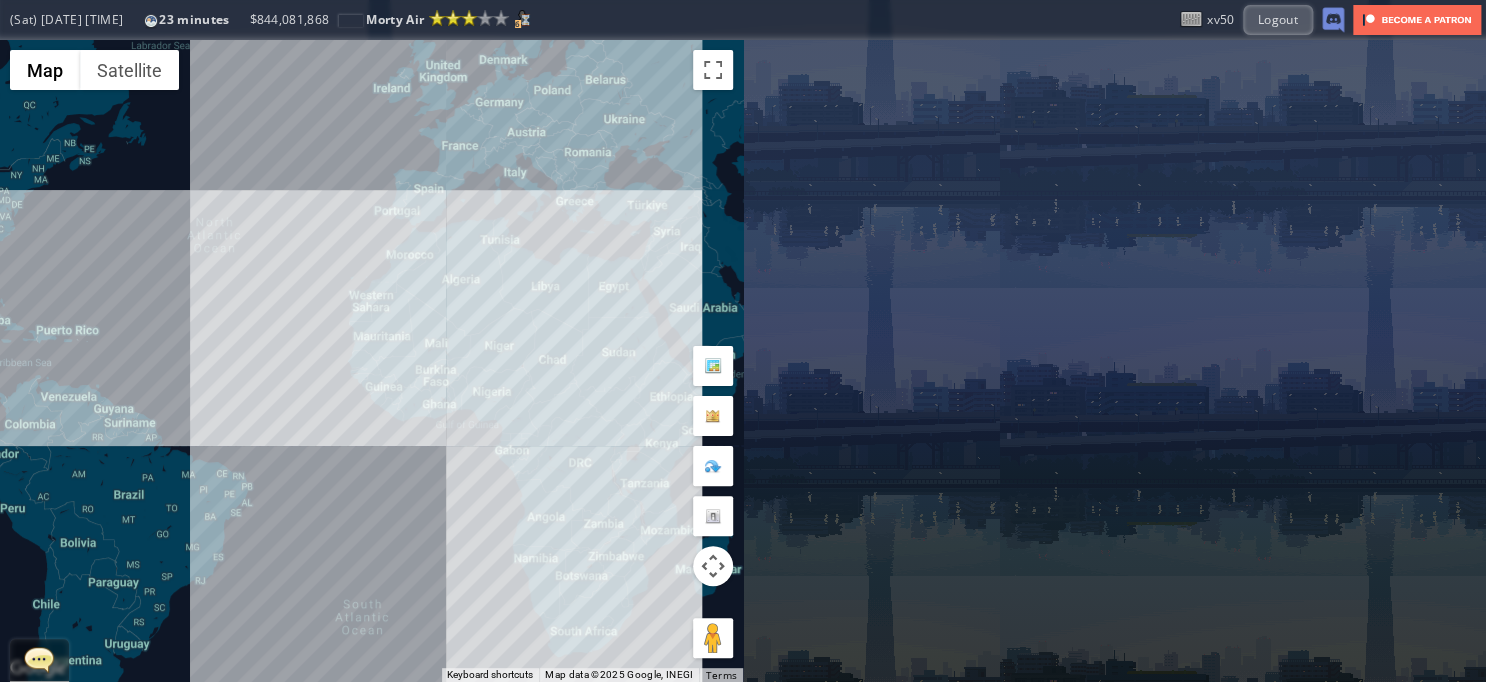 click on "To navigate, press the arrow keys." at bounding box center [371, 361] 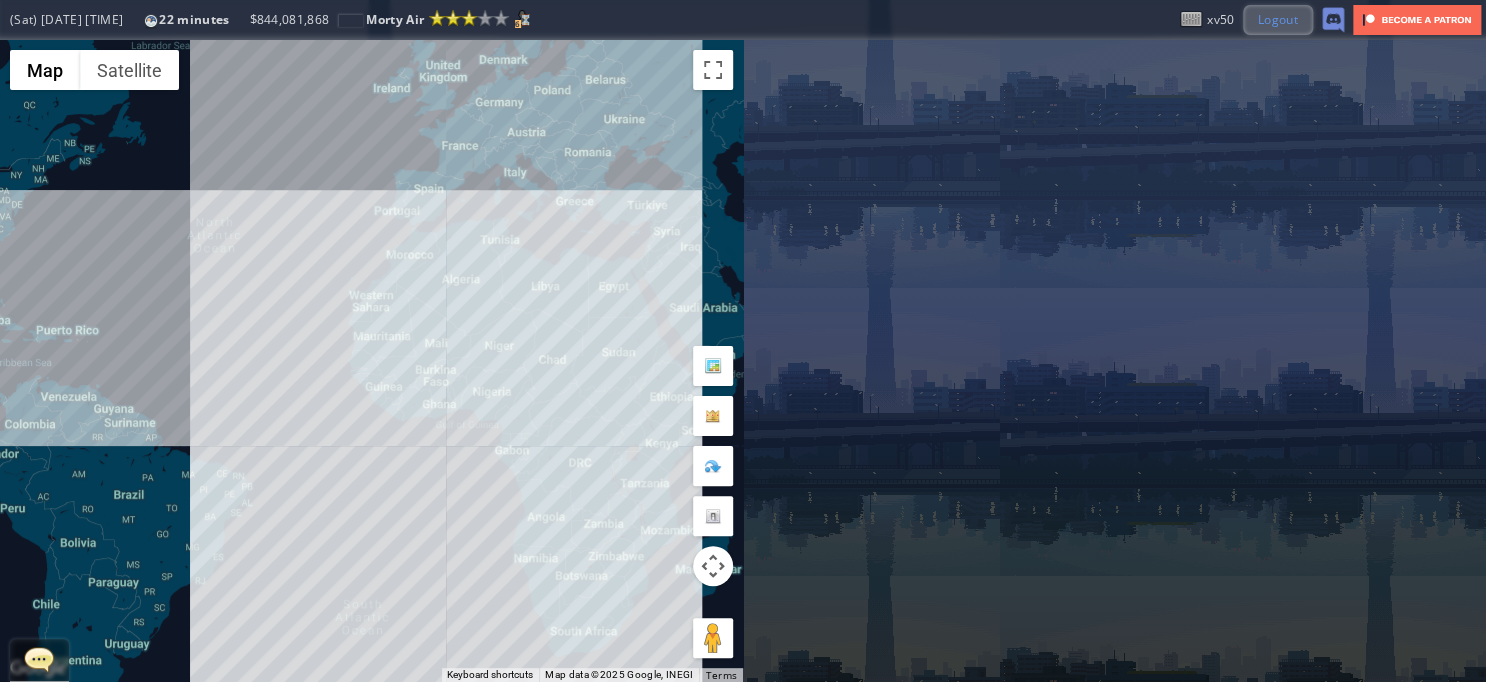 click on "Logout" at bounding box center [1278, 19] 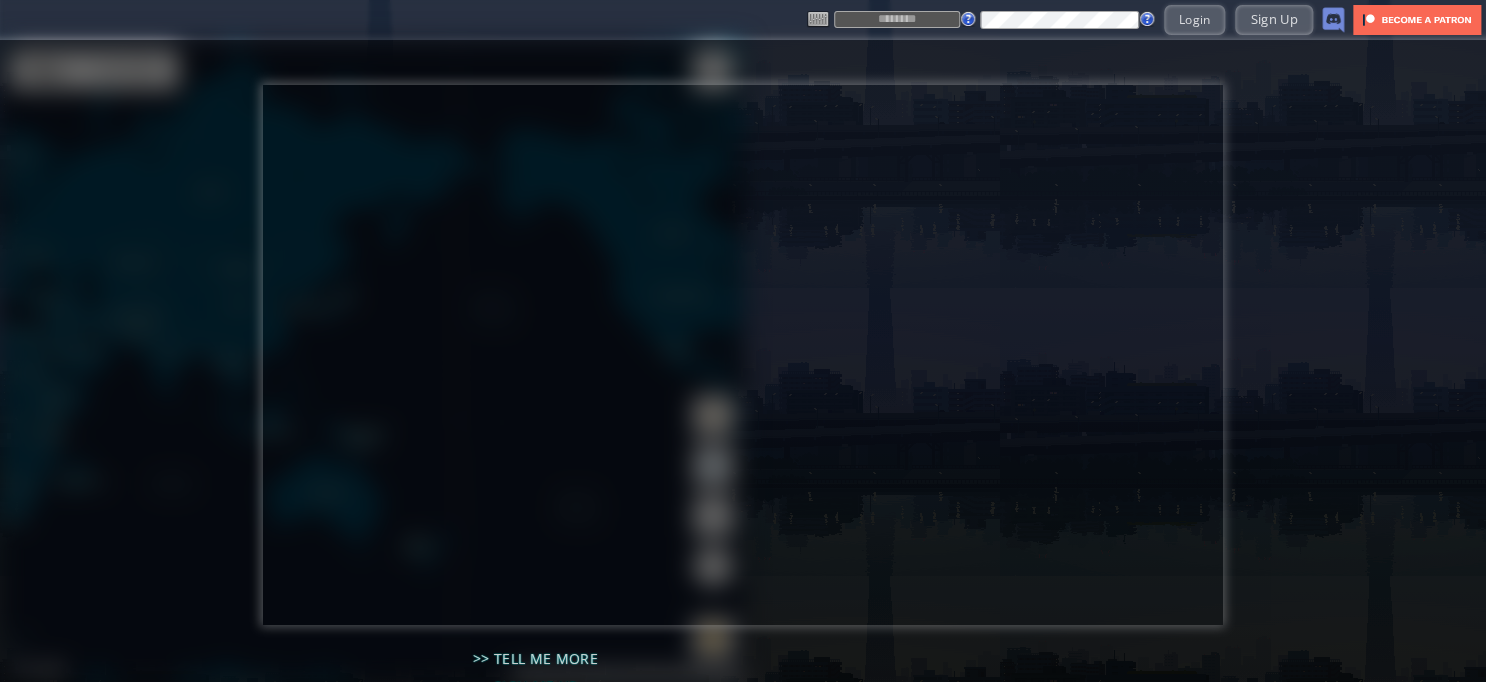 click at bounding box center (897, 19) 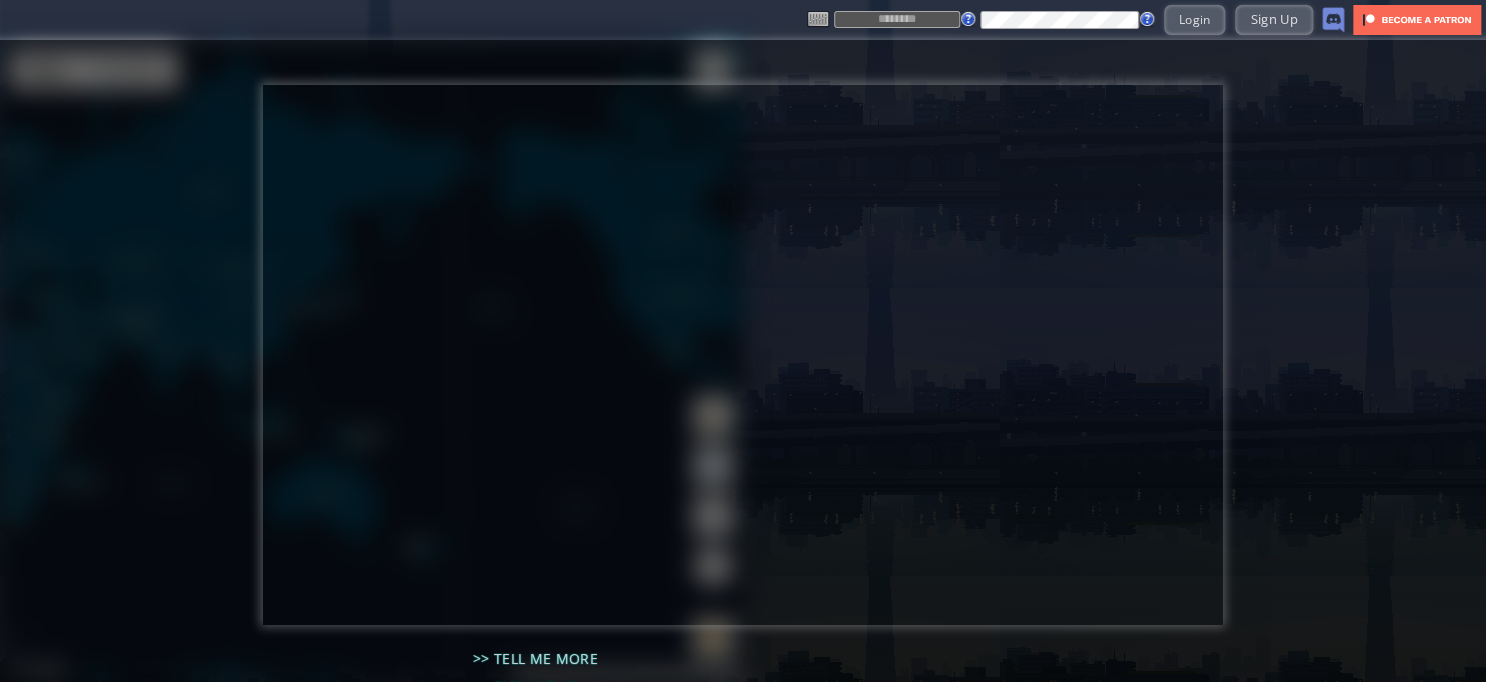 drag, startPoint x: 900, startPoint y: 10, endPoint x: 906, endPoint y: 23, distance: 14.3178215 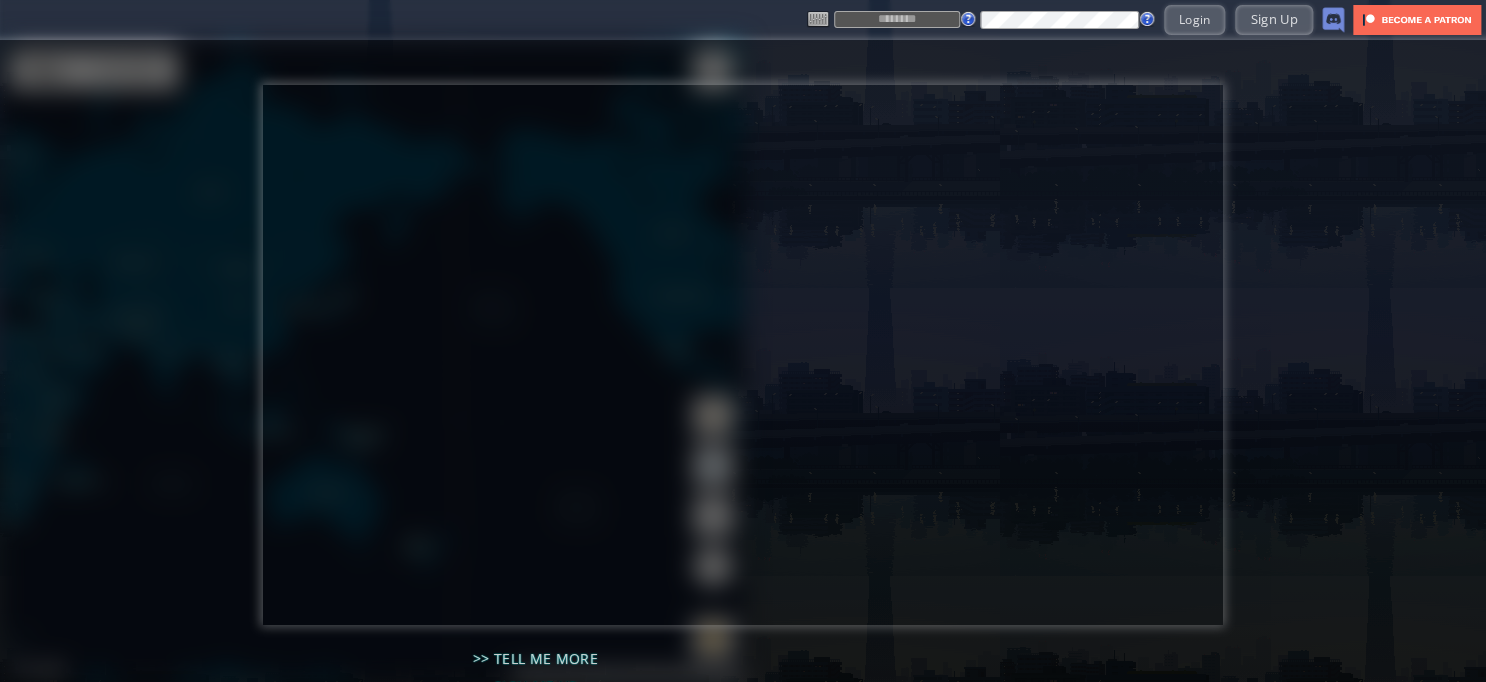 click on "Login
Sign Up" at bounding box center [1076, 19] 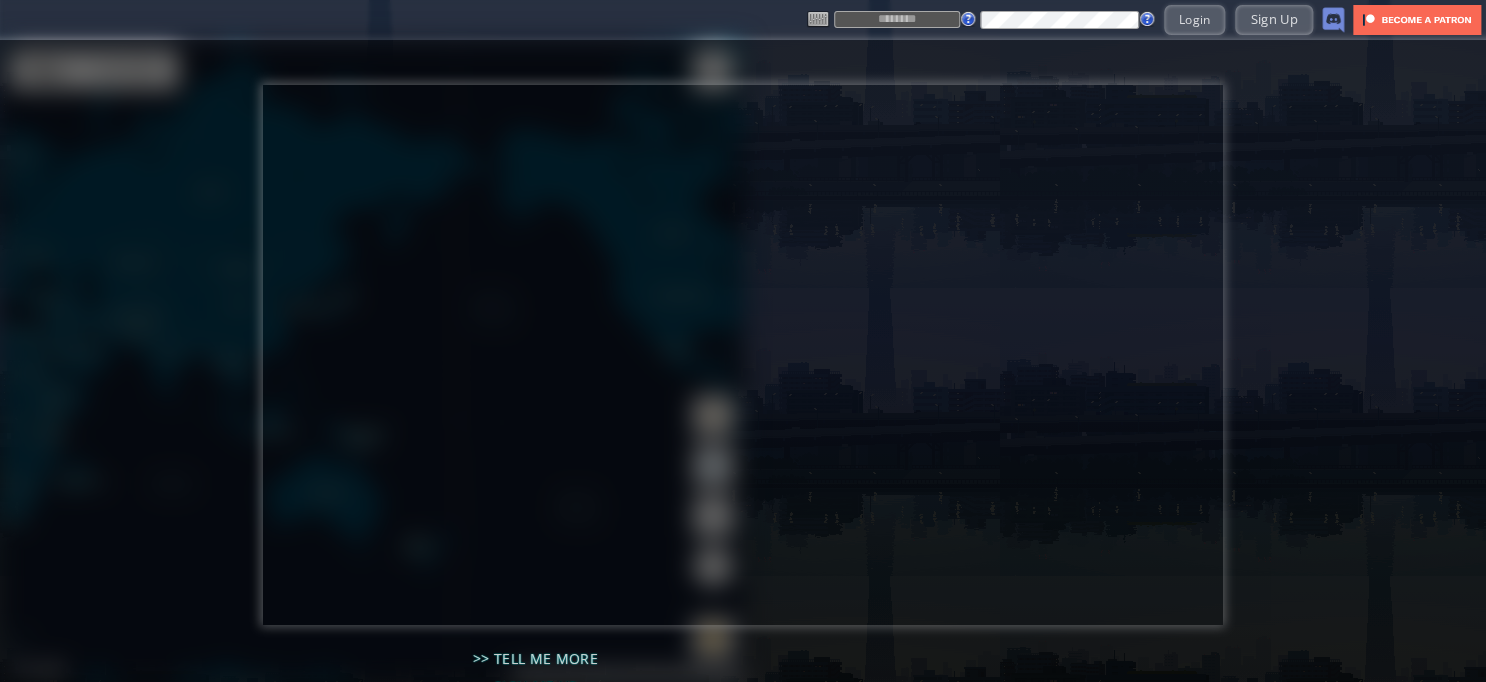 click at bounding box center [897, 19] 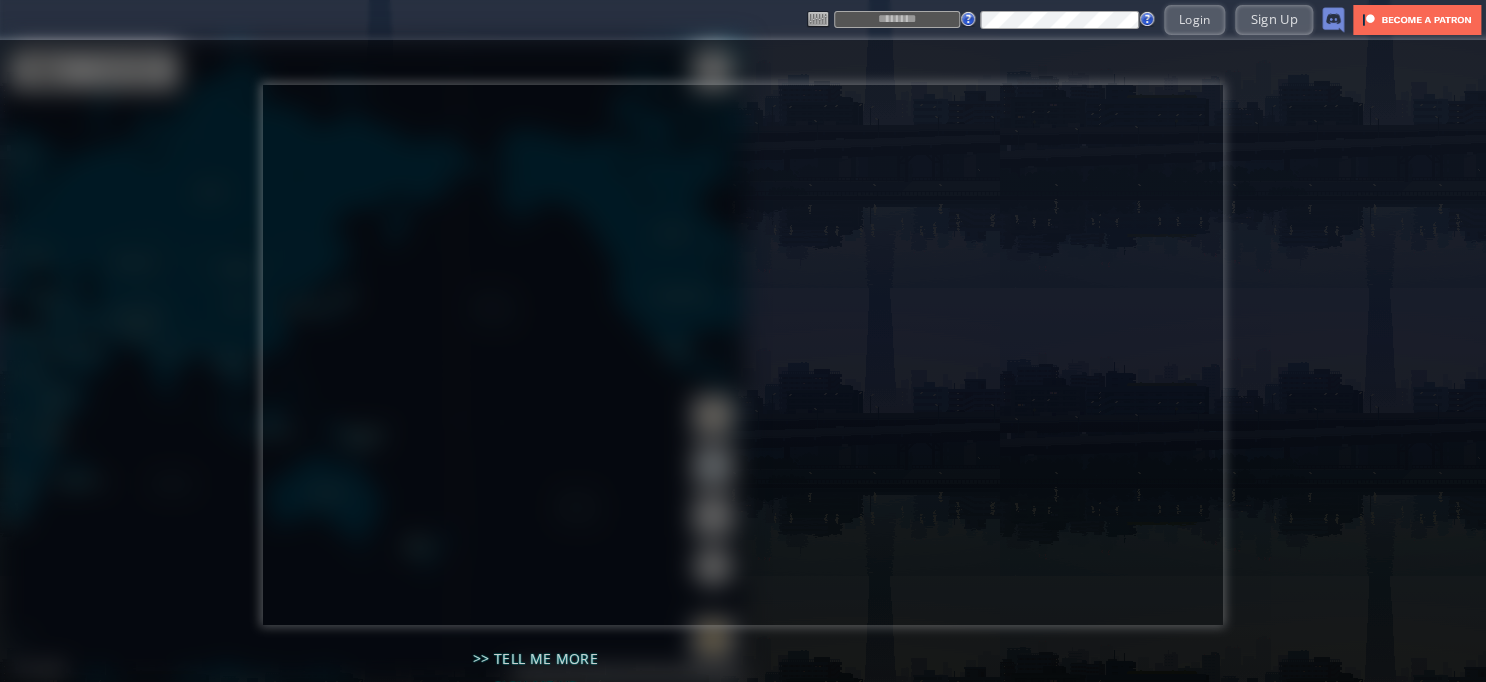click at bounding box center (897, 19) 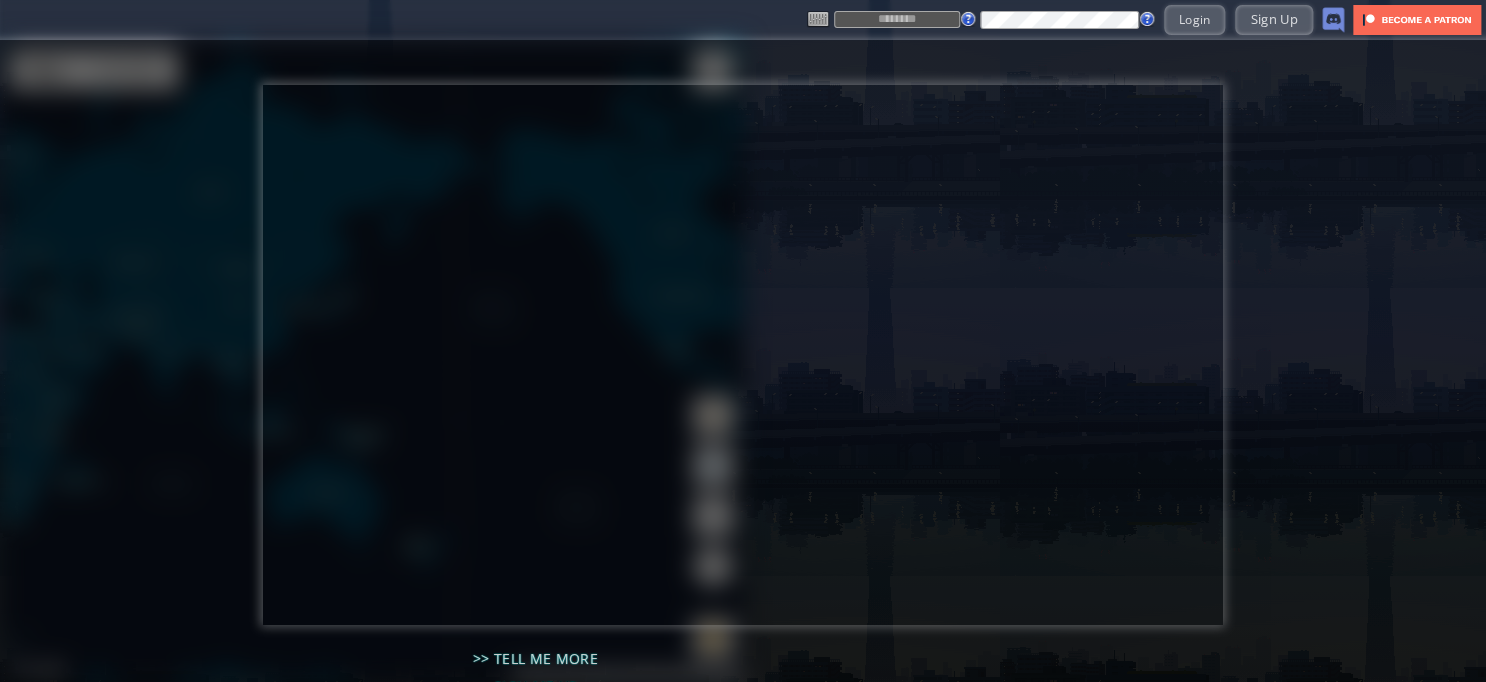 type on "*****" 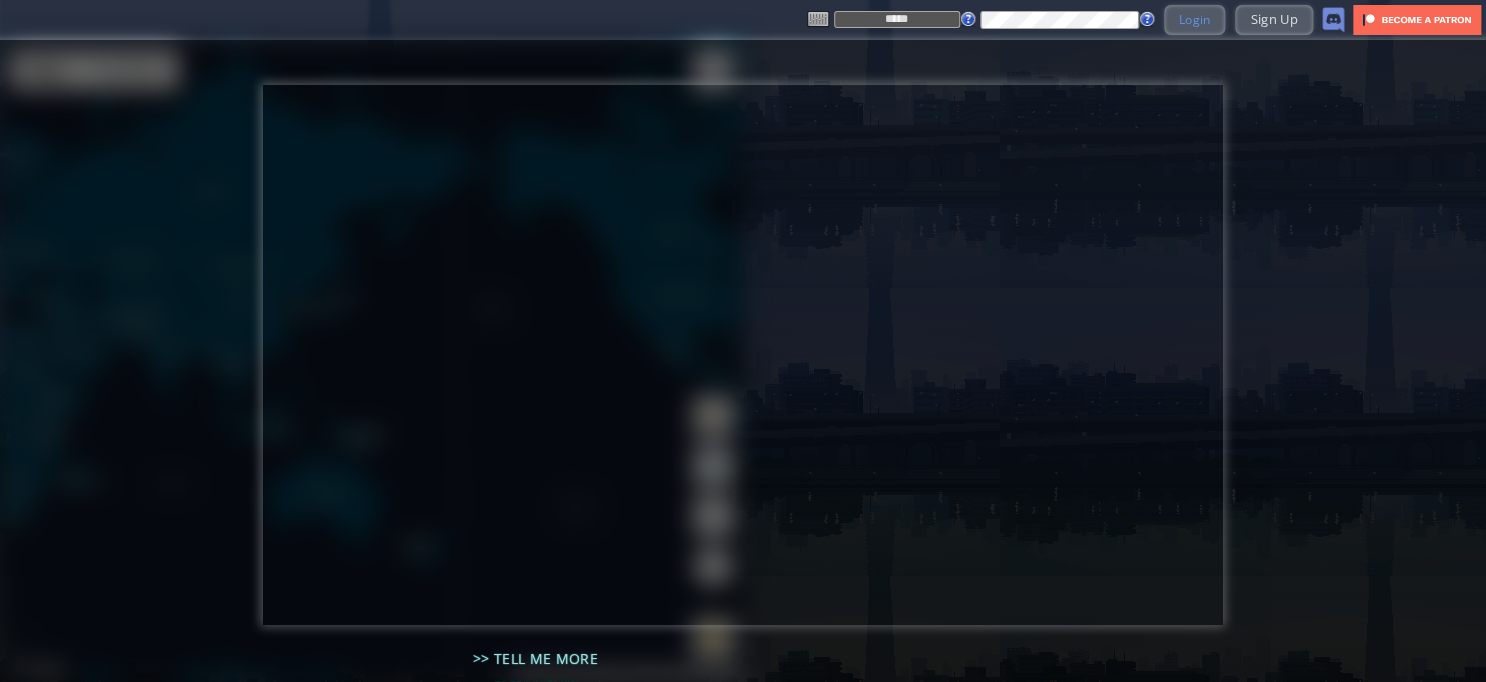 click on "Login" at bounding box center (1195, 19) 